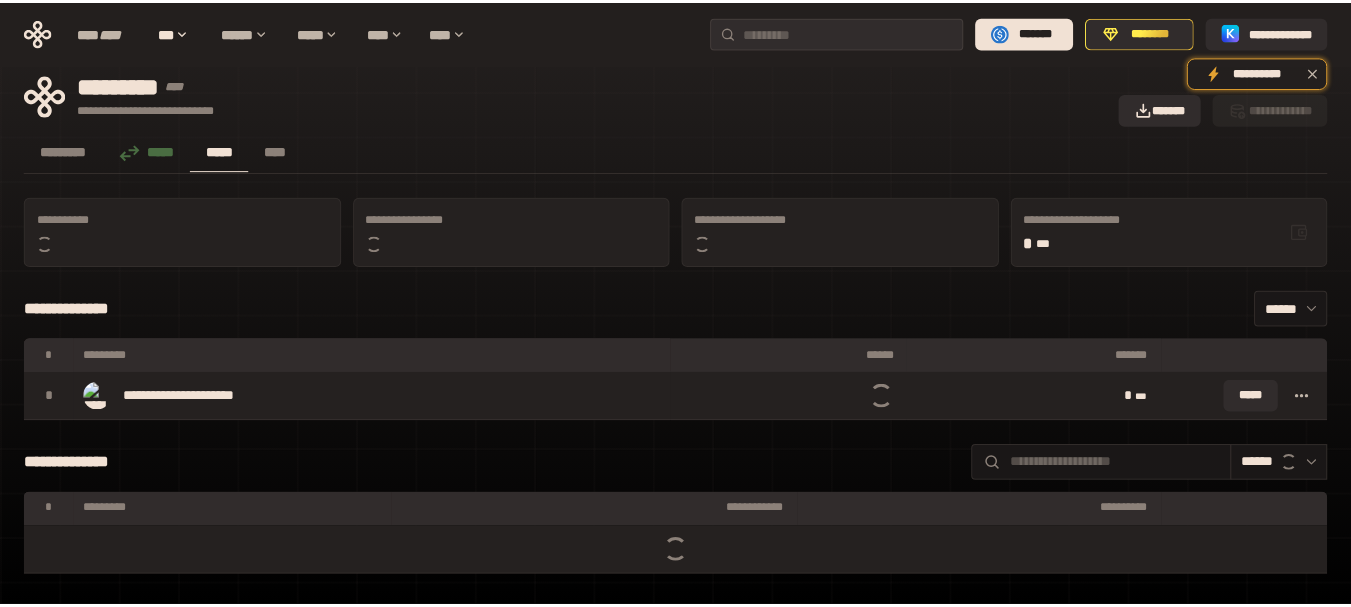 scroll, scrollTop: 0, scrollLeft: 0, axis: both 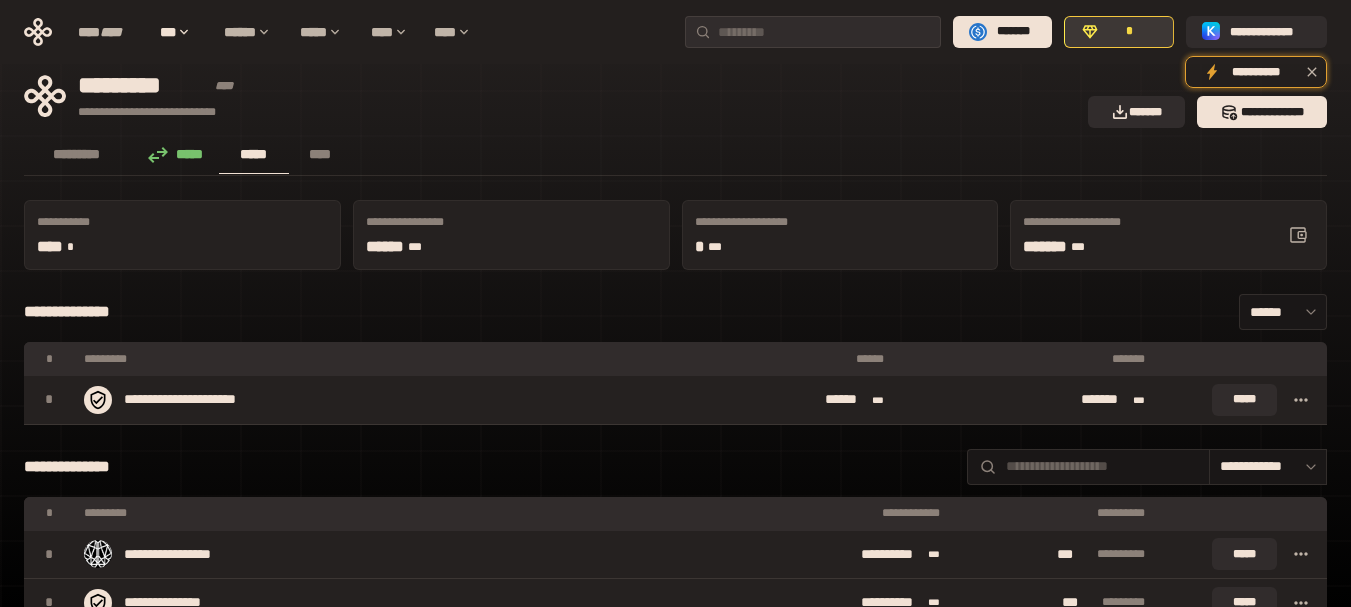 click on "*" at bounding box center [1130, 32] 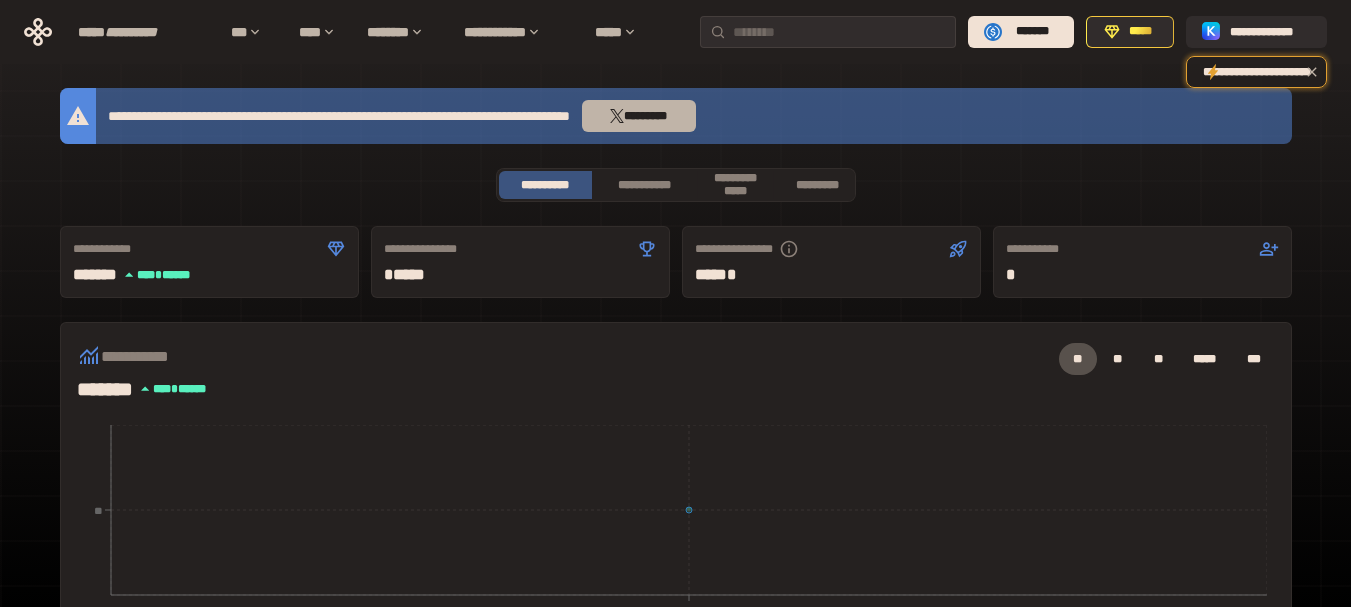 click 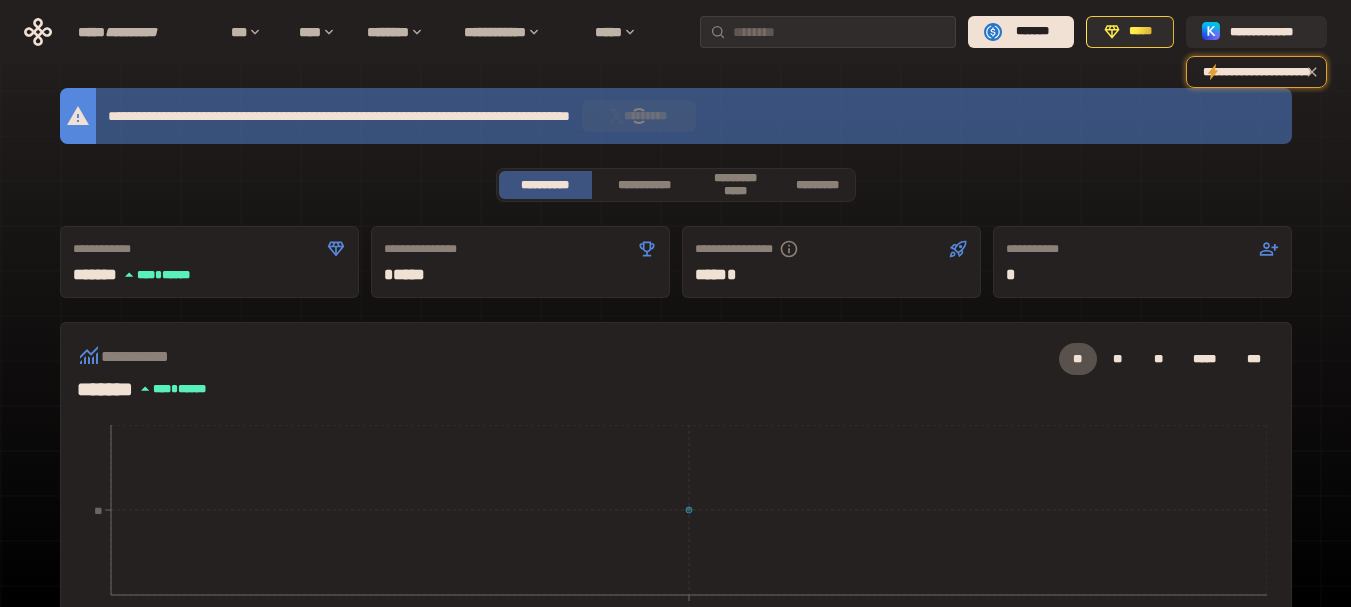 click at bounding box center [639, 116] 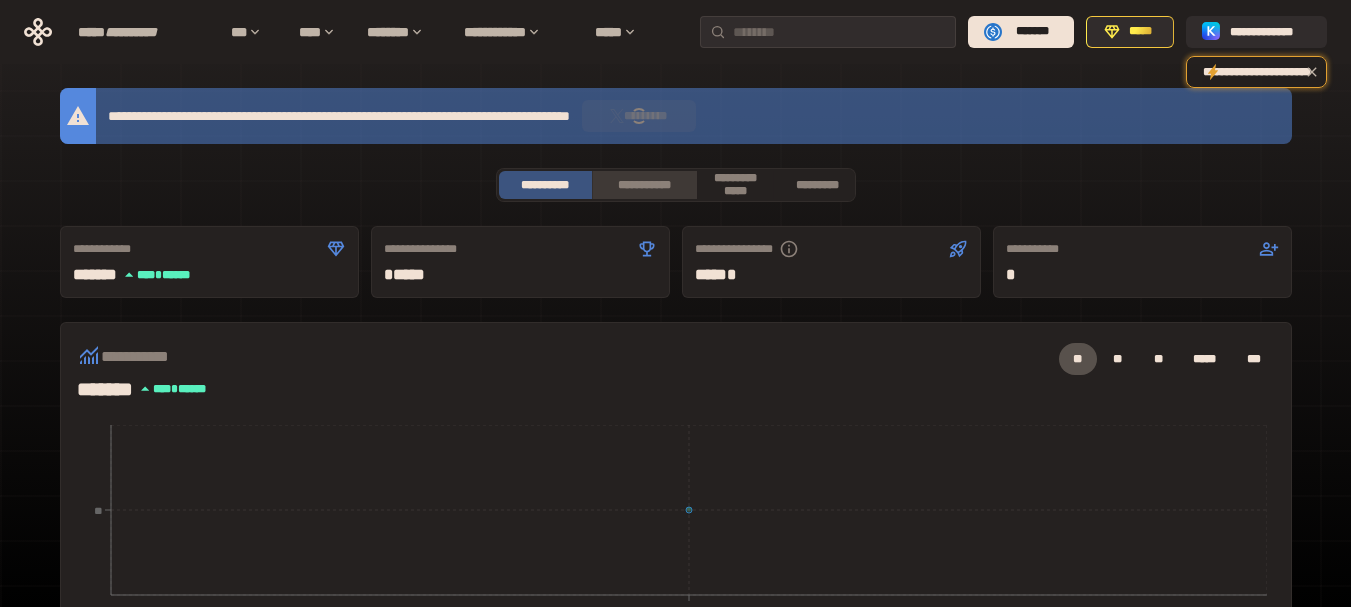 click on "**********" at bounding box center [644, 185] 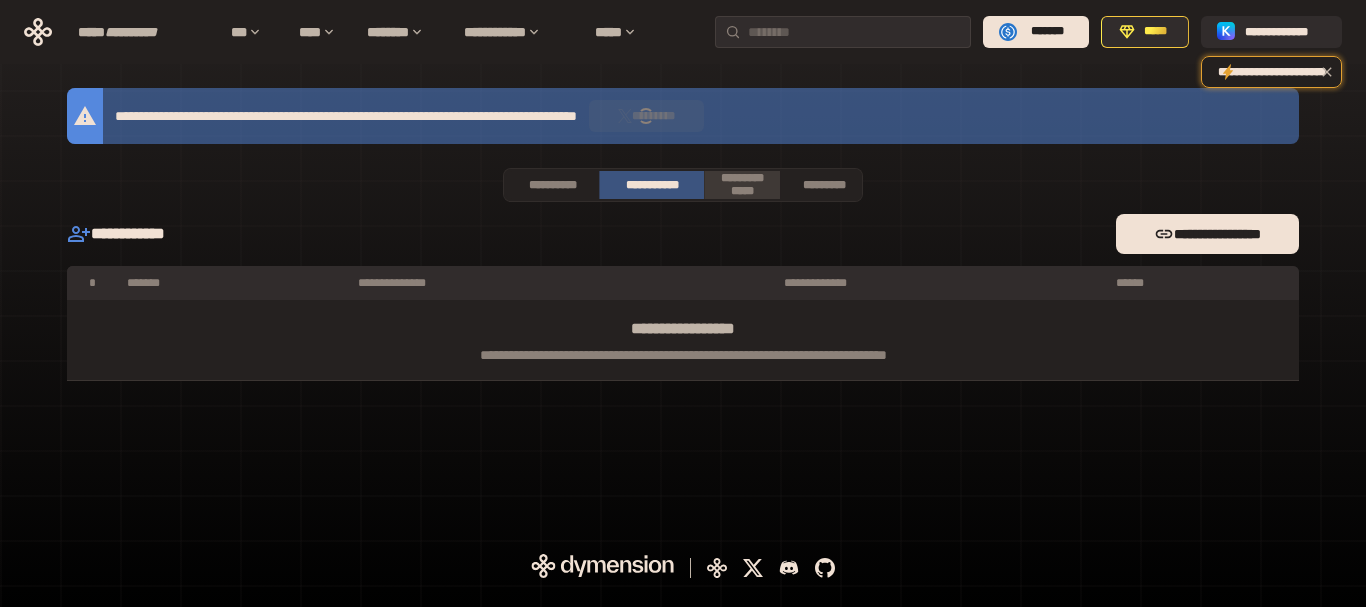 click on "**********" at bounding box center (742, 184) 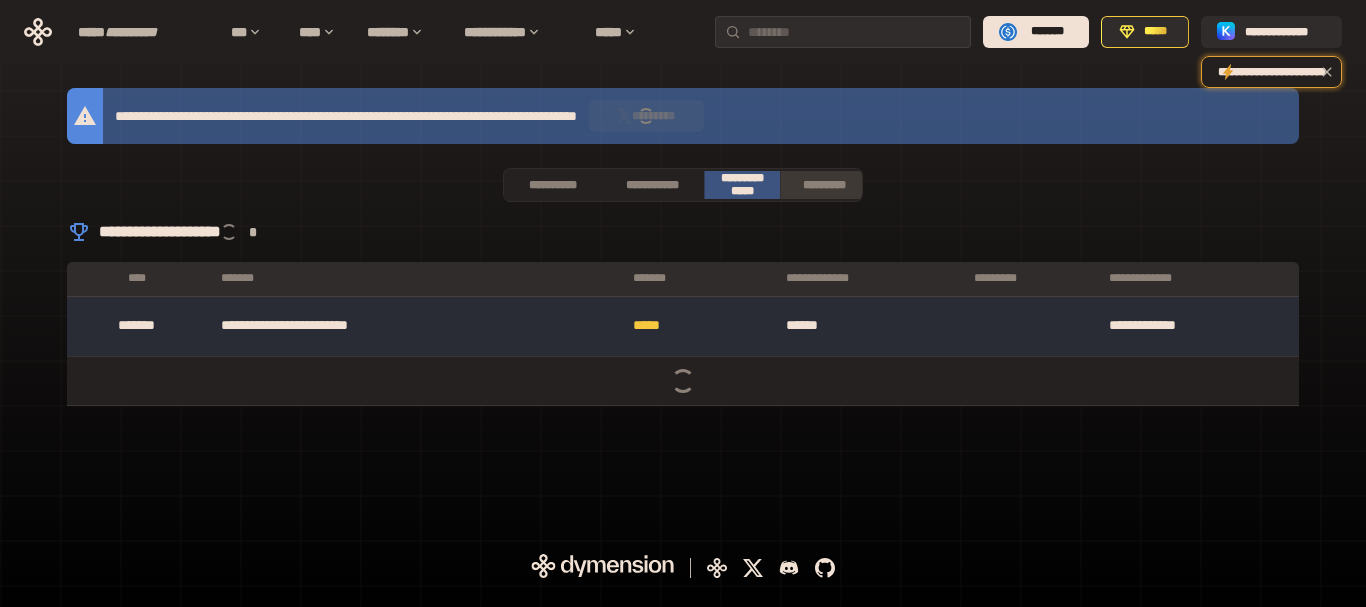 click on "*********" at bounding box center [824, 185] 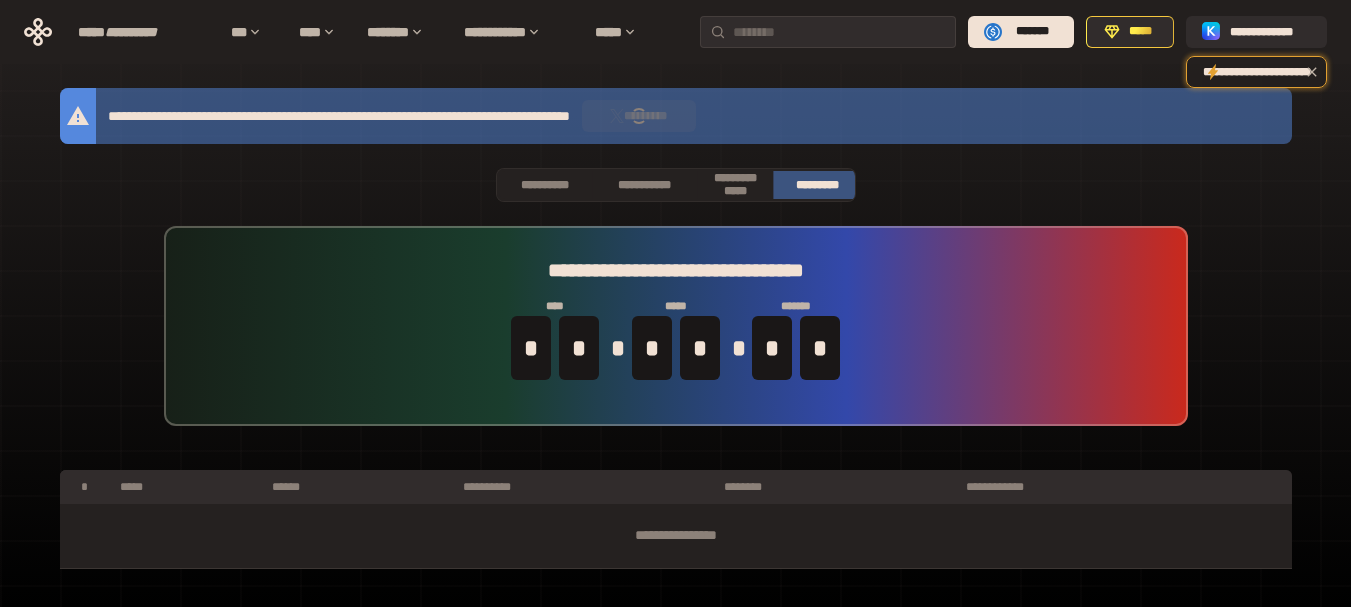 scroll, scrollTop: 0, scrollLeft: 40, axis: horizontal 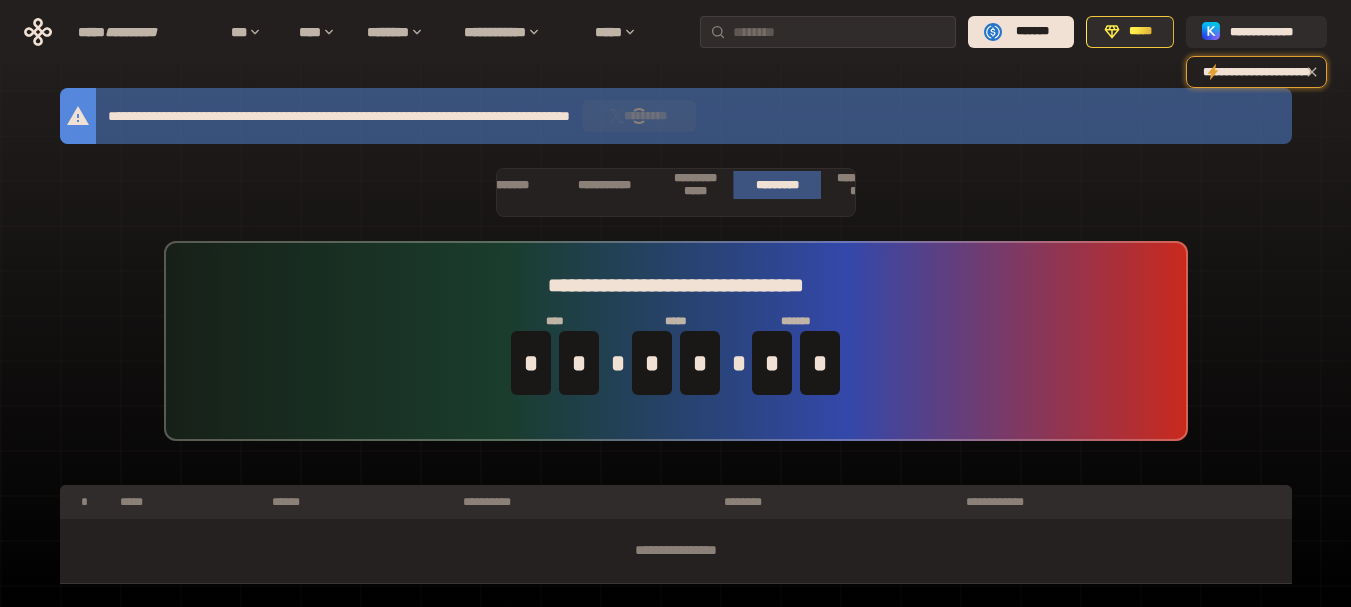 click on "*********" at bounding box center (639, 116) 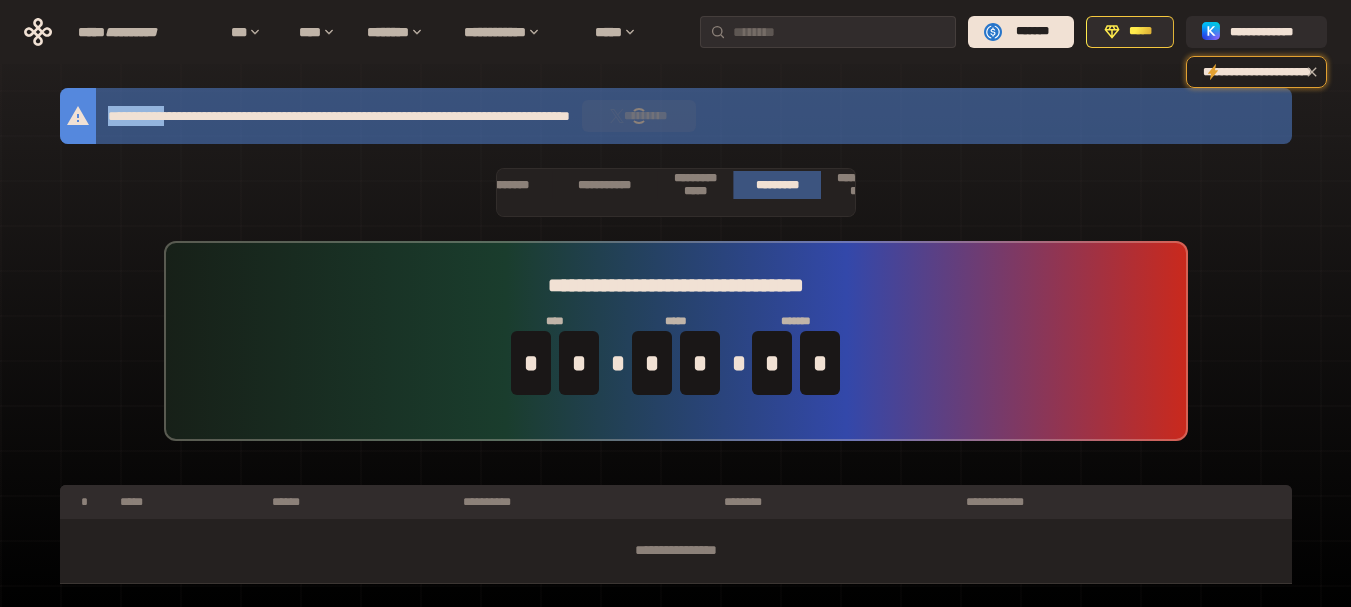 click on "*********" at bounding box center (639, 116) 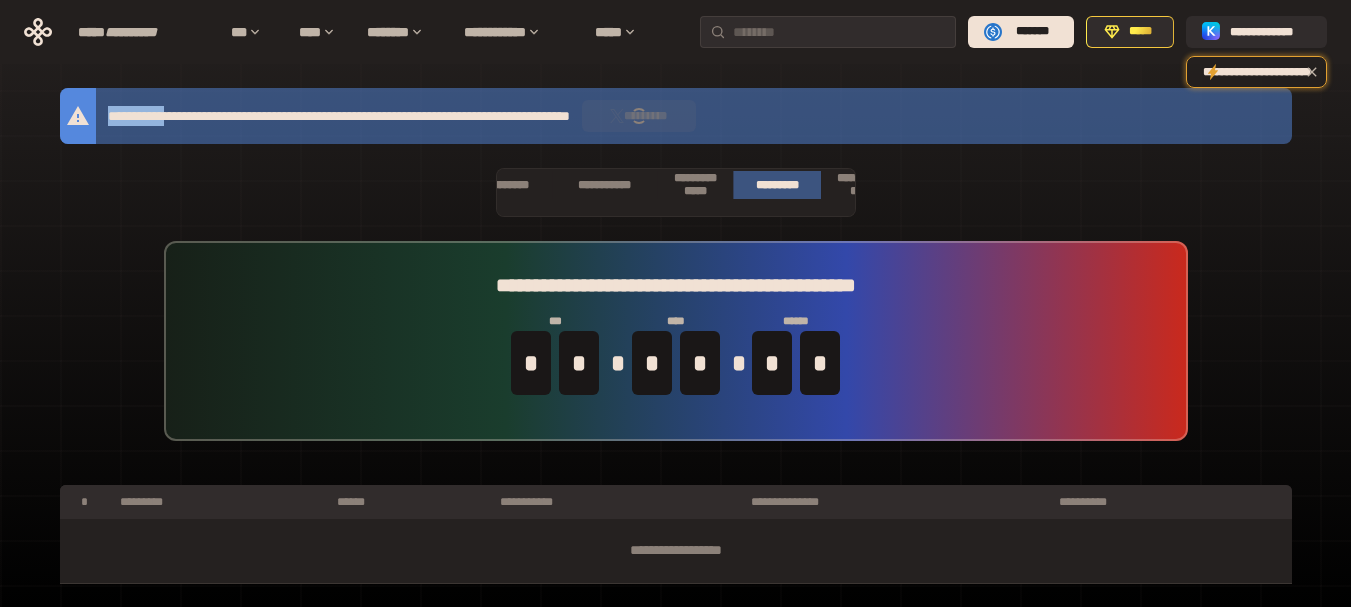 click on "*********" at bounding box center [639, 116] 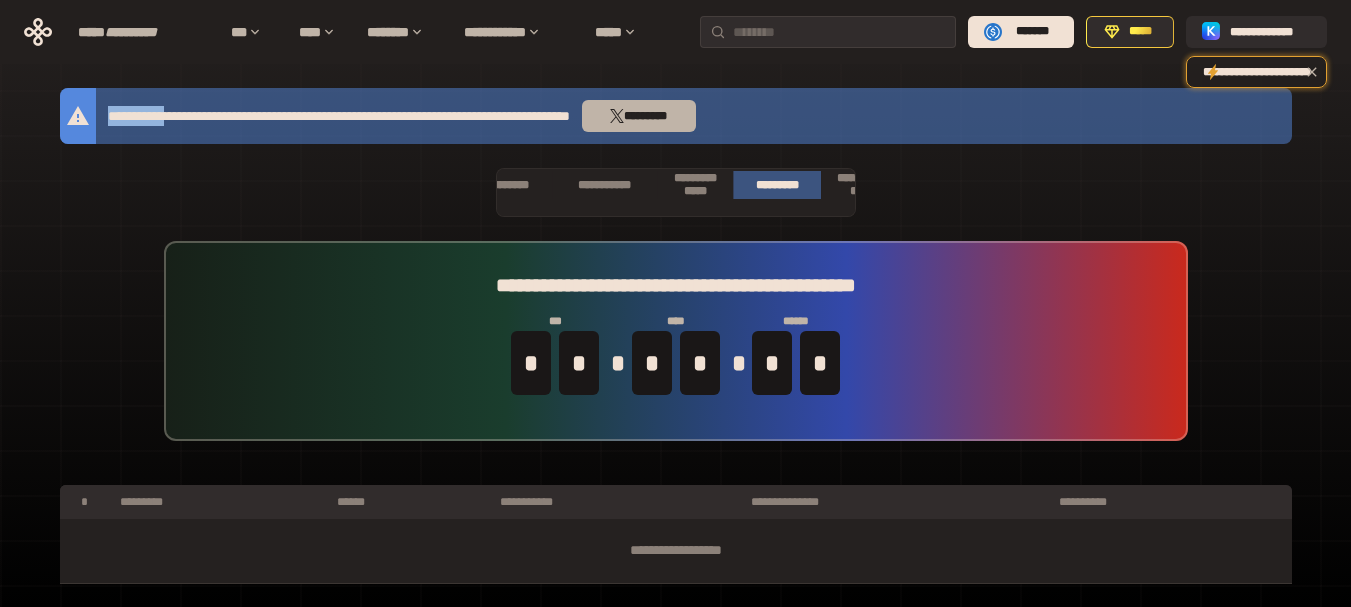 click on "*********" at bounding box center (645, 116) 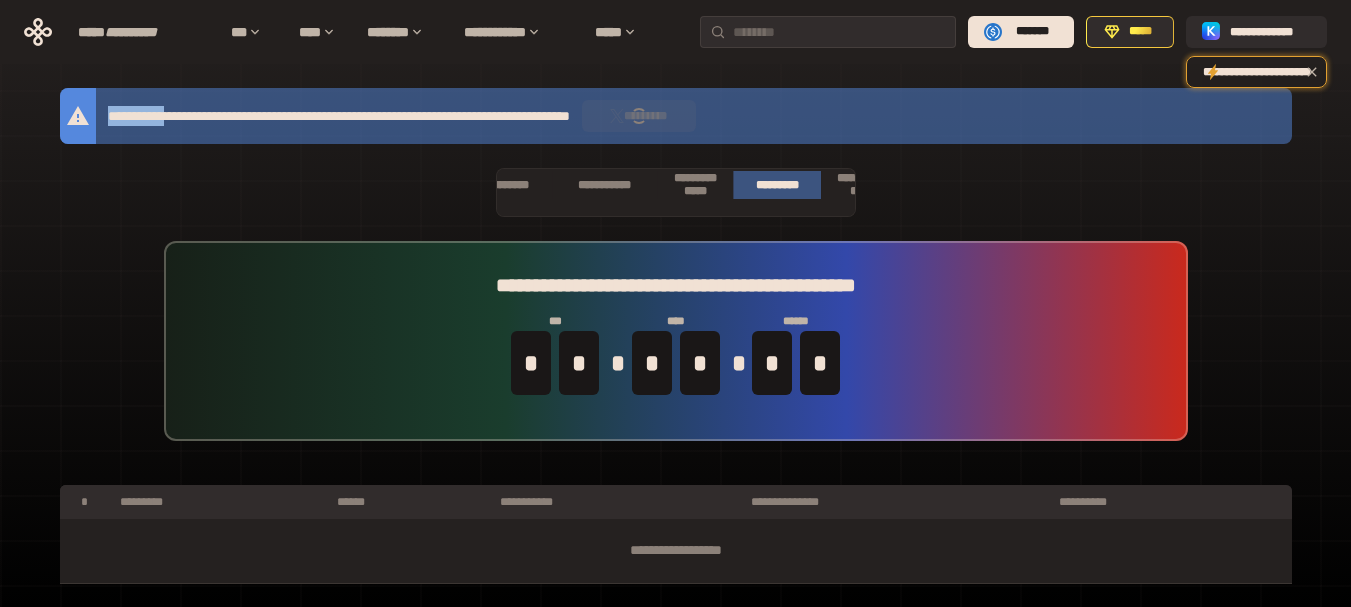 click at bounding box center [639, 116] 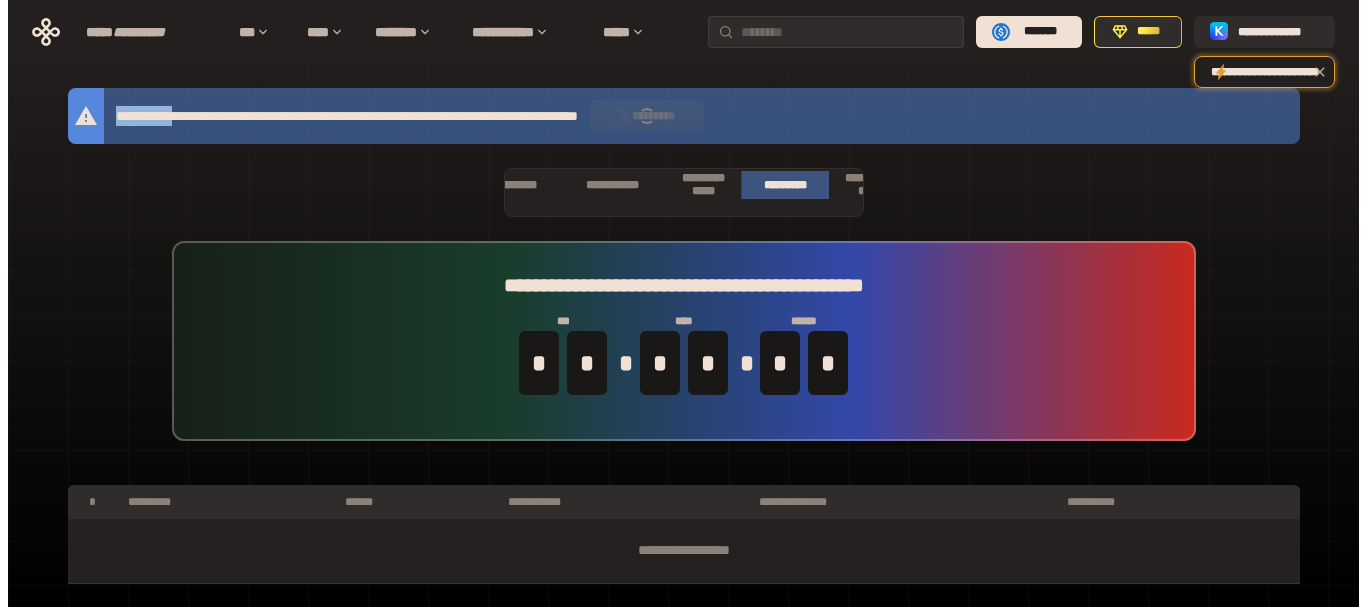 scroll, scrollTop: 0, scrollLeft: 122, axis: horizontal 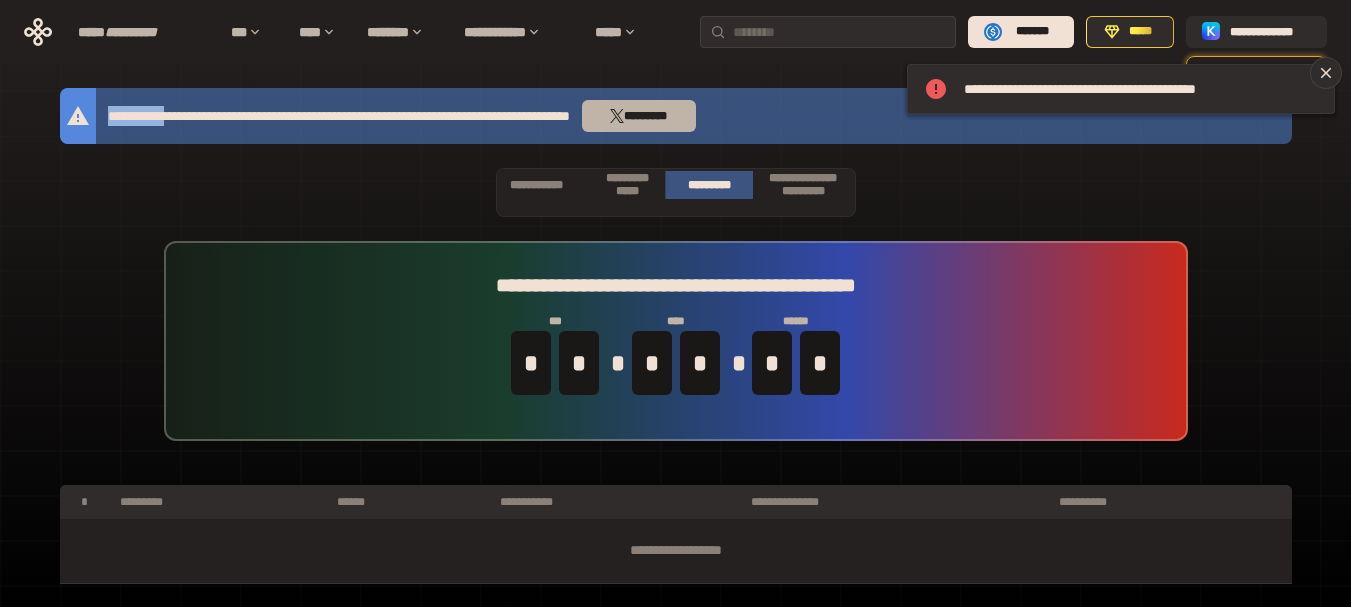 click on "*********" at bounding box center (645, 116) 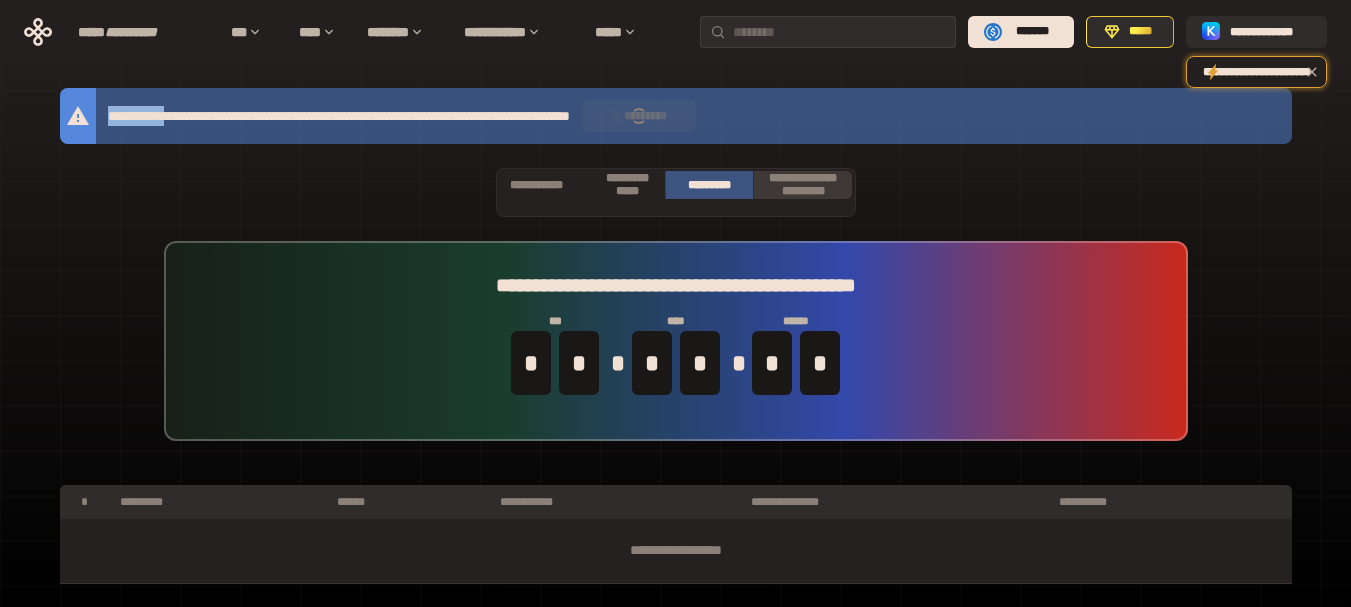 click on "**********" at bounding box center (803, 184) 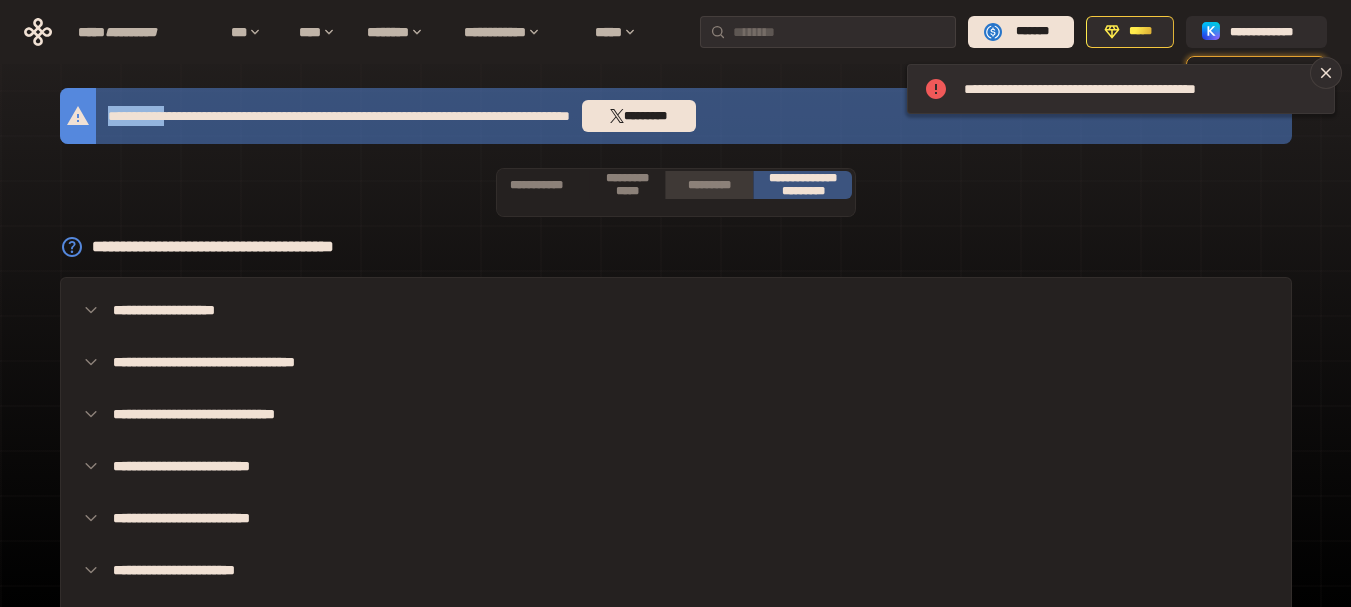 click on "*********" at bounding box center (709, 185) 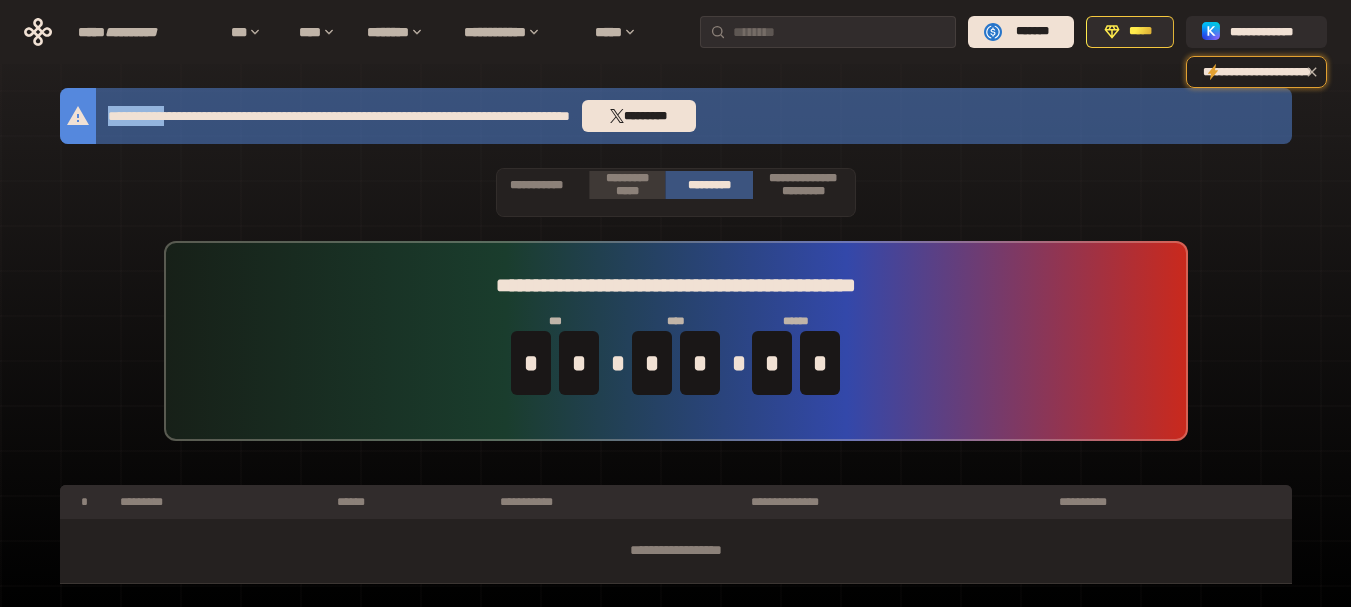click on "**********" at bounding box center (627, 184) 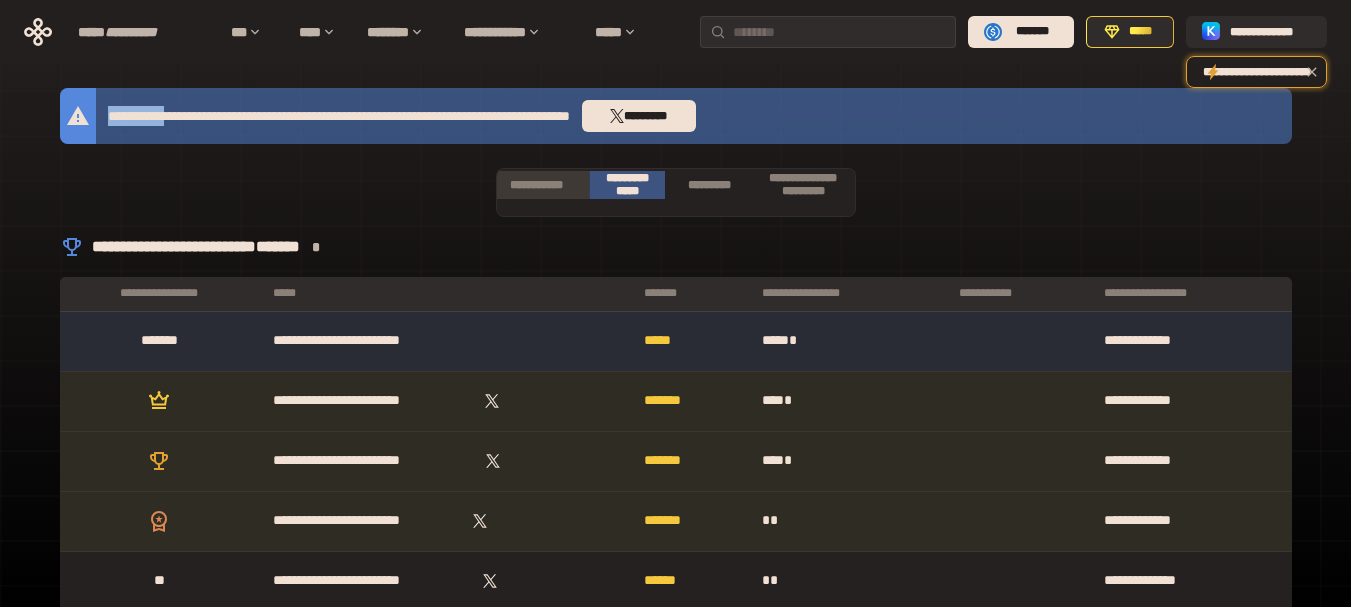 click on "**********" at bounding box center [536, 185] 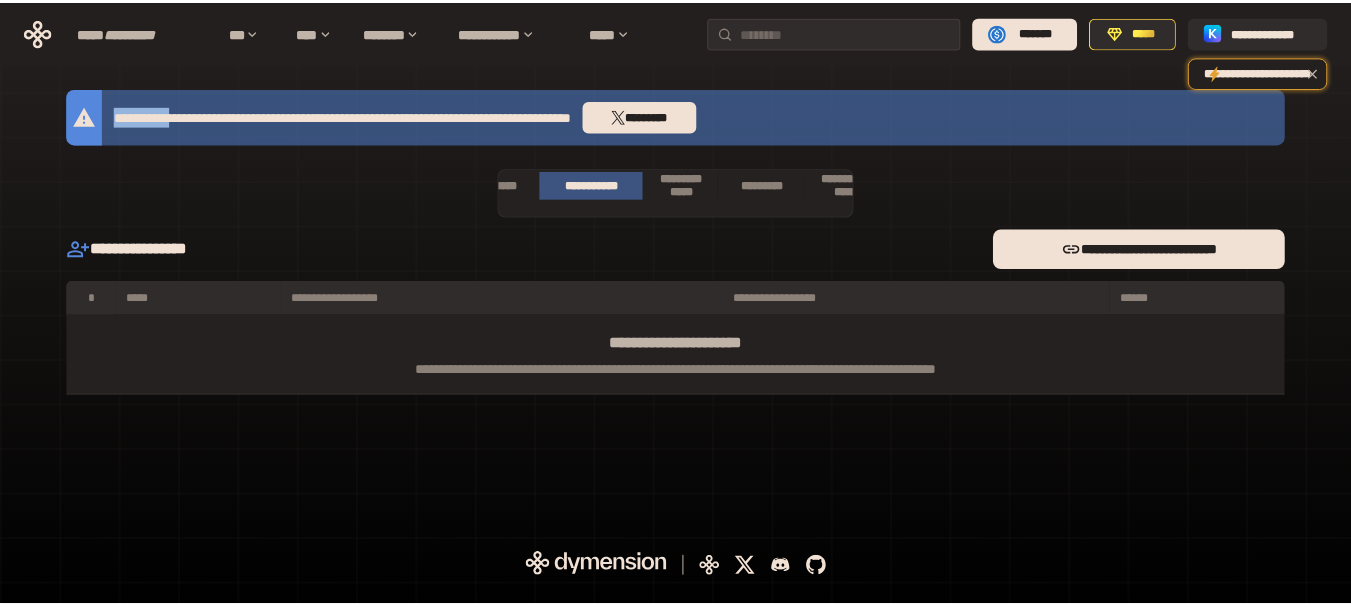 scroll, scrollTop: 0, scrollLeft: 0, axis: both 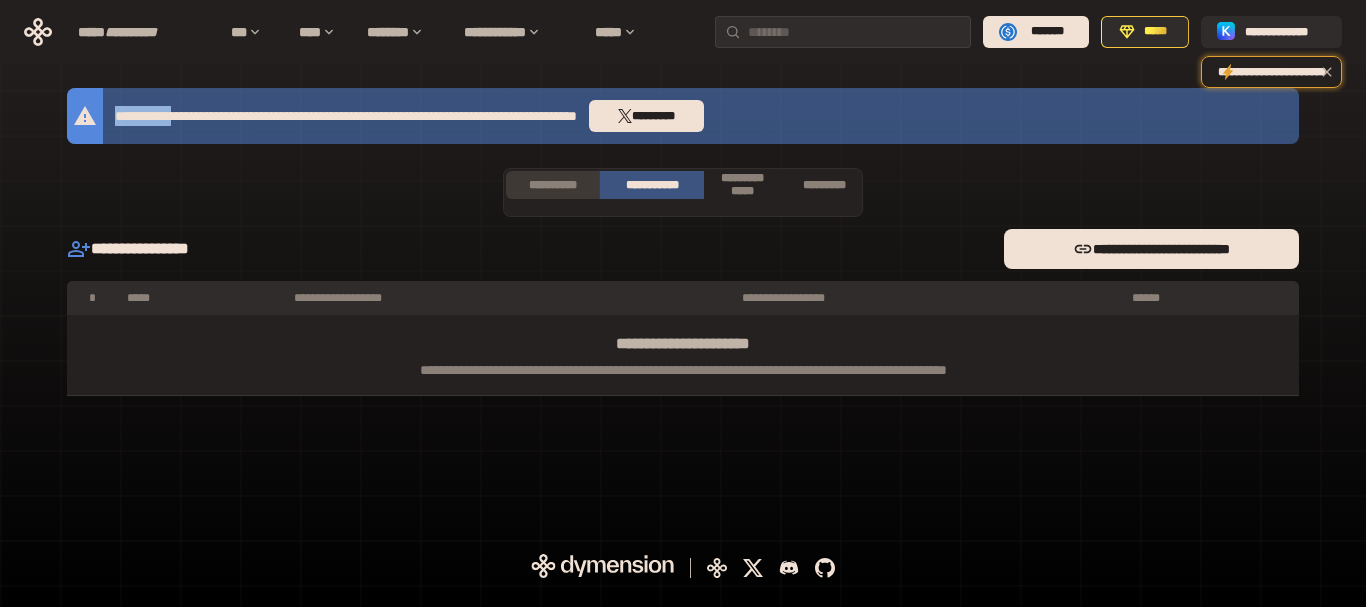 click on "**********" at bounding box center (553, 185) 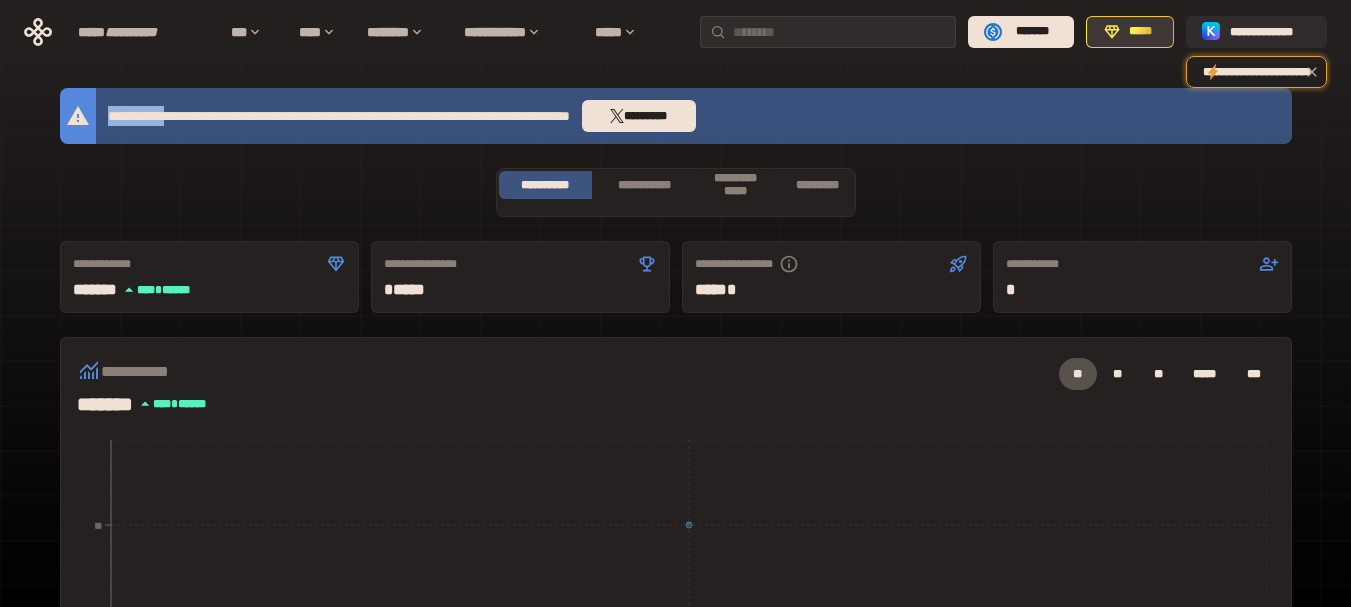click on "*****" at bounding box center (1130, 32) 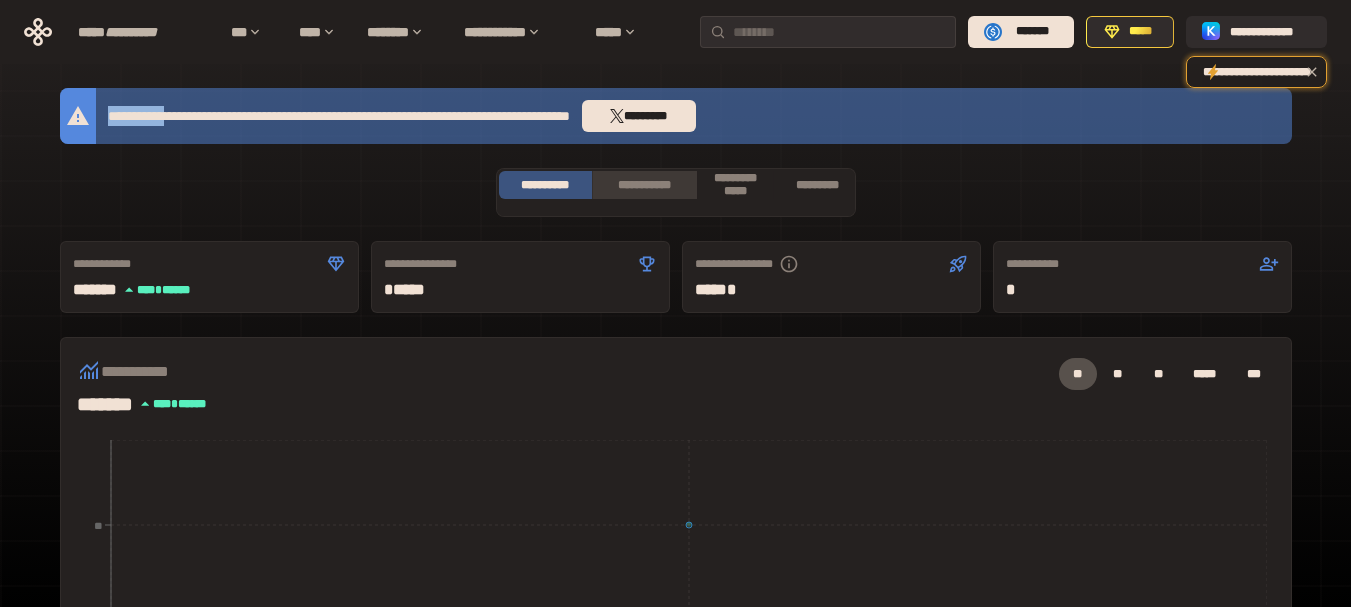 click on "**********" at bounding box center (644, 185) 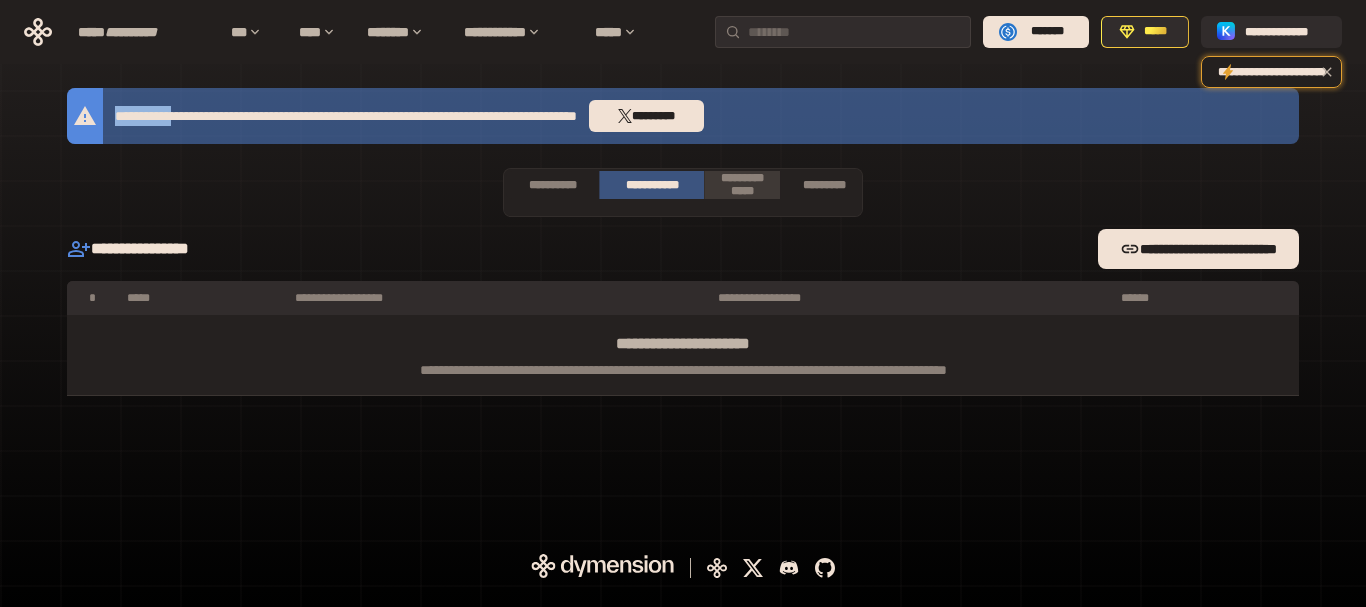 click on "**********" at bounding box center (742, 184) 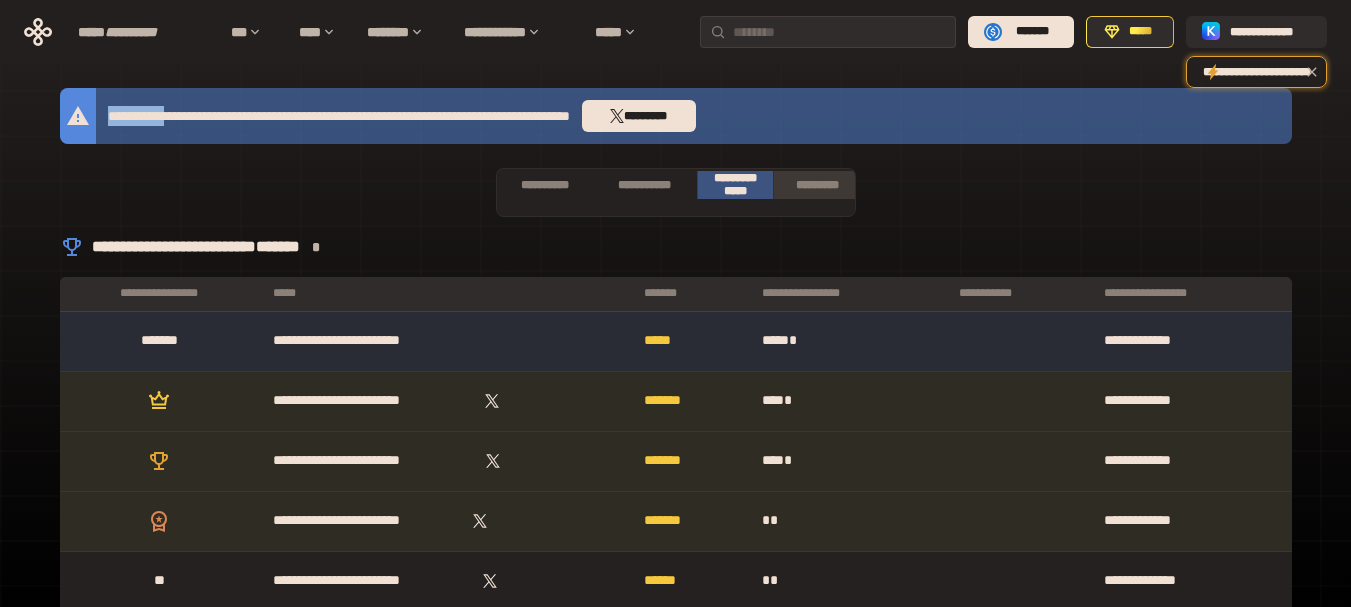 click on "*********" at bounding box center (817, 185) 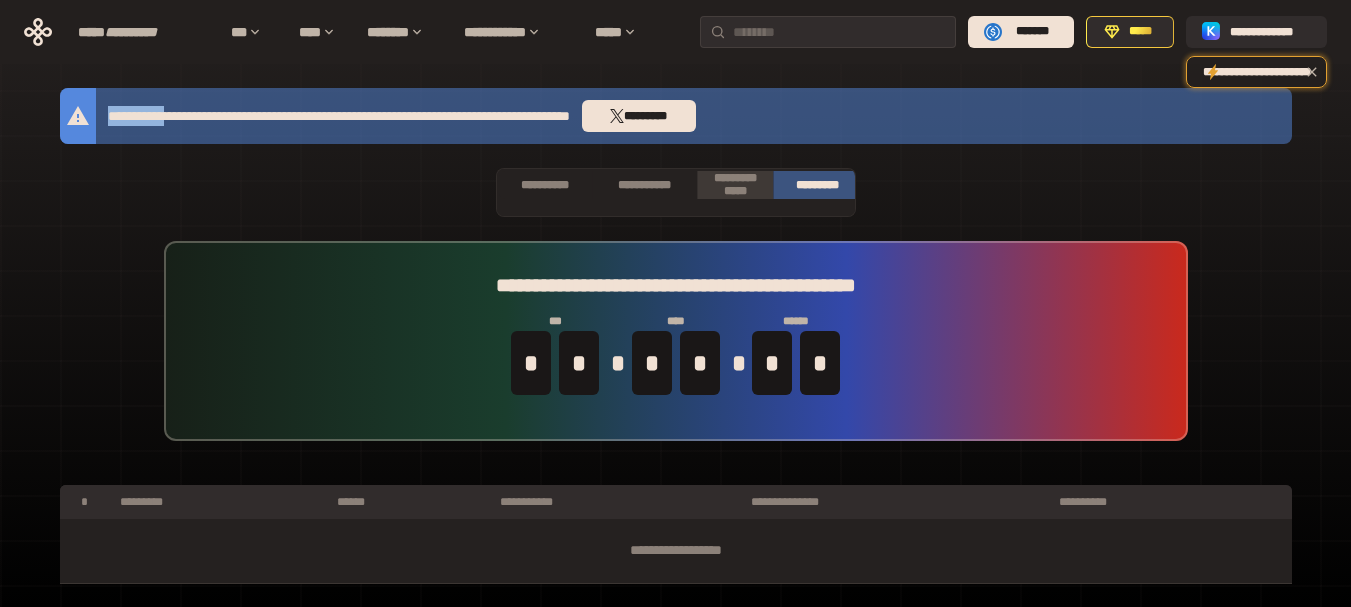 click on "**********" at bounding box center [735, 184] 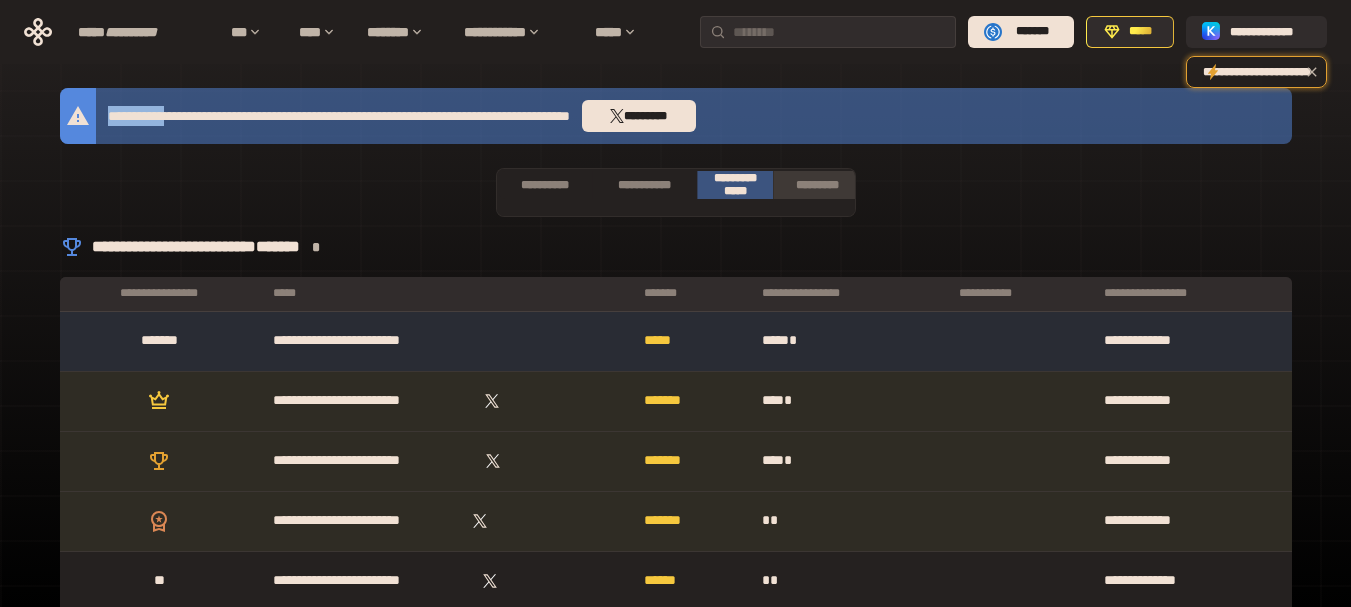 click on "*********" at bounding box center [817, 185] 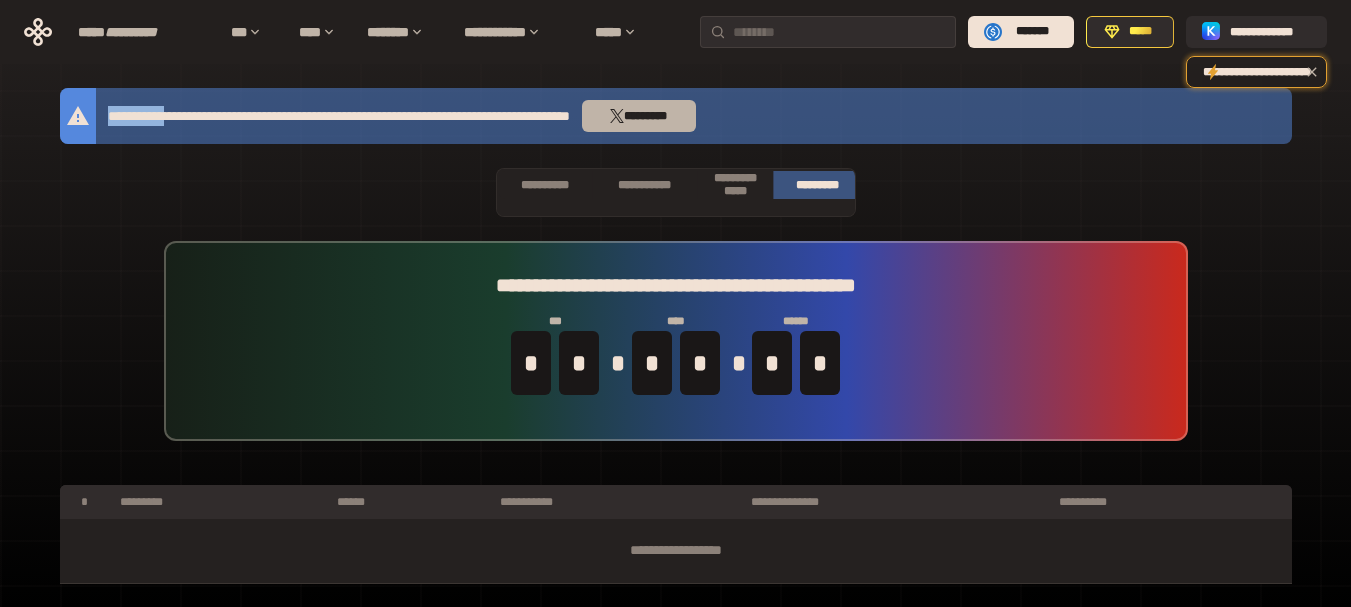 click on "*********" at bounding box center [645, 116] 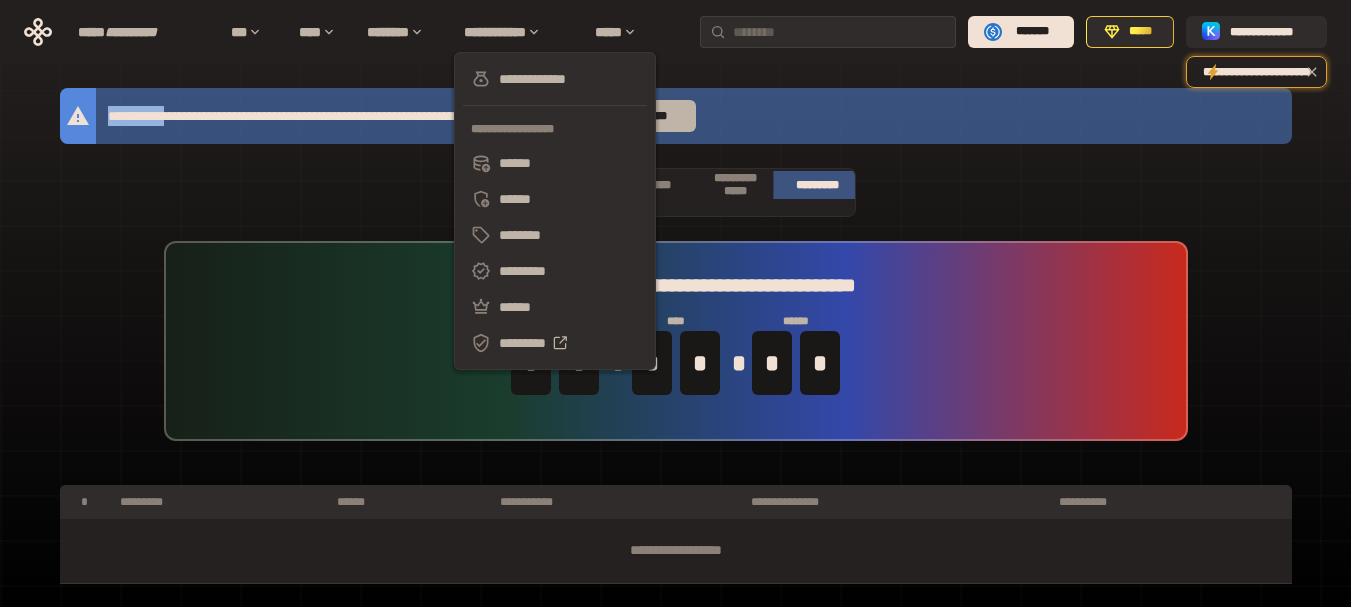 click on "*********" at bounding box center (645, 116) 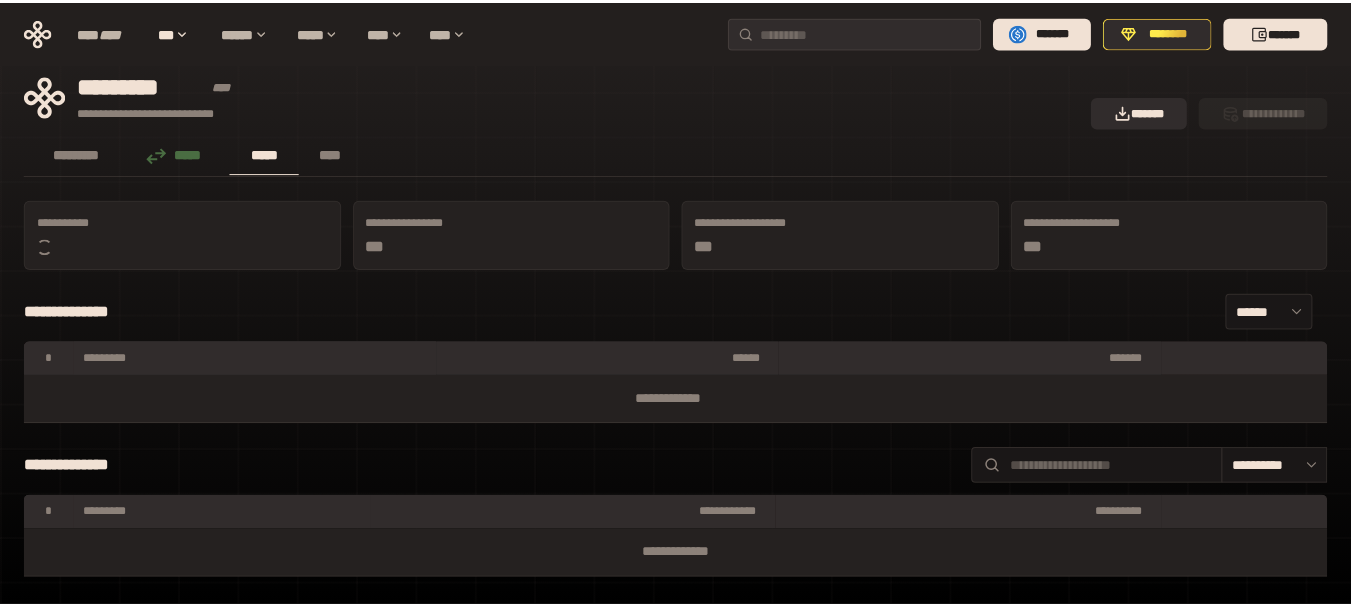scroll, scrollTop: 0, scrollLeft: 0, axis: both 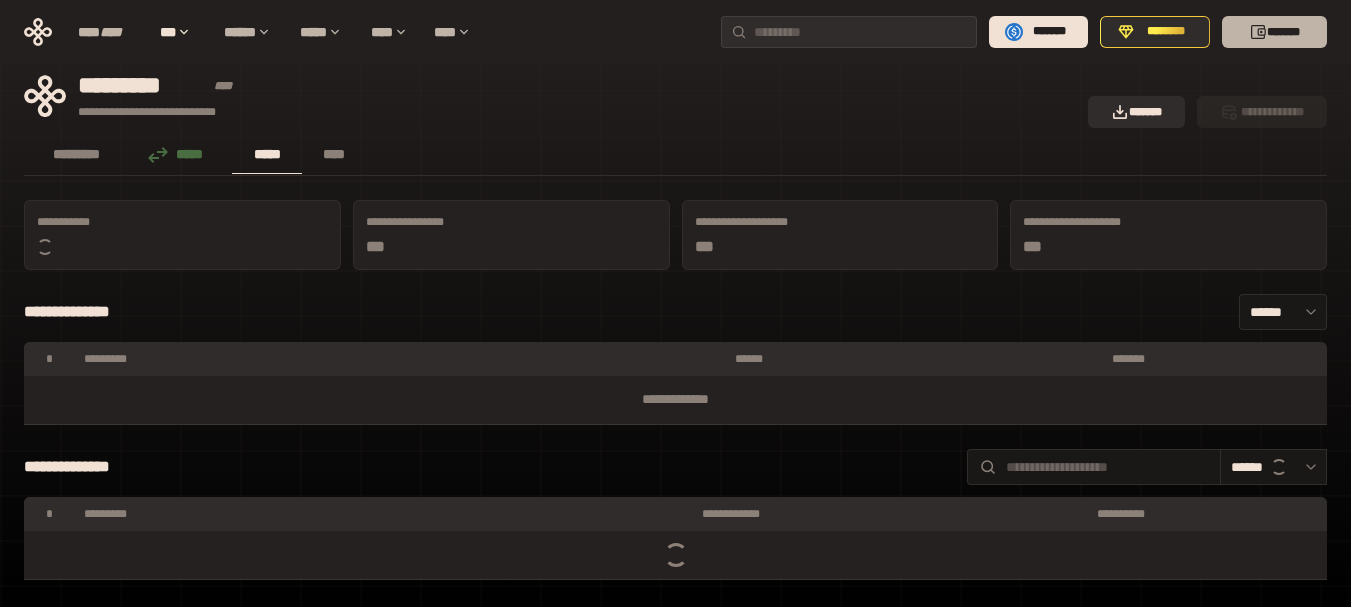 click 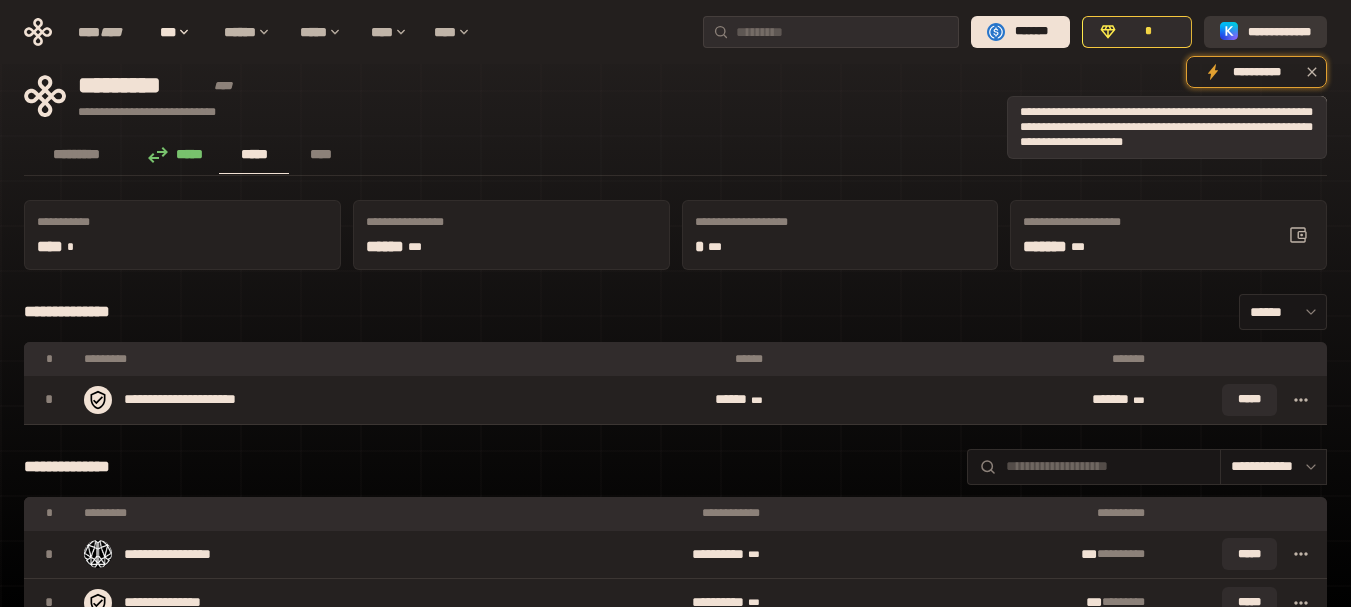 click on "**********" at bounding box center (1279, 32) 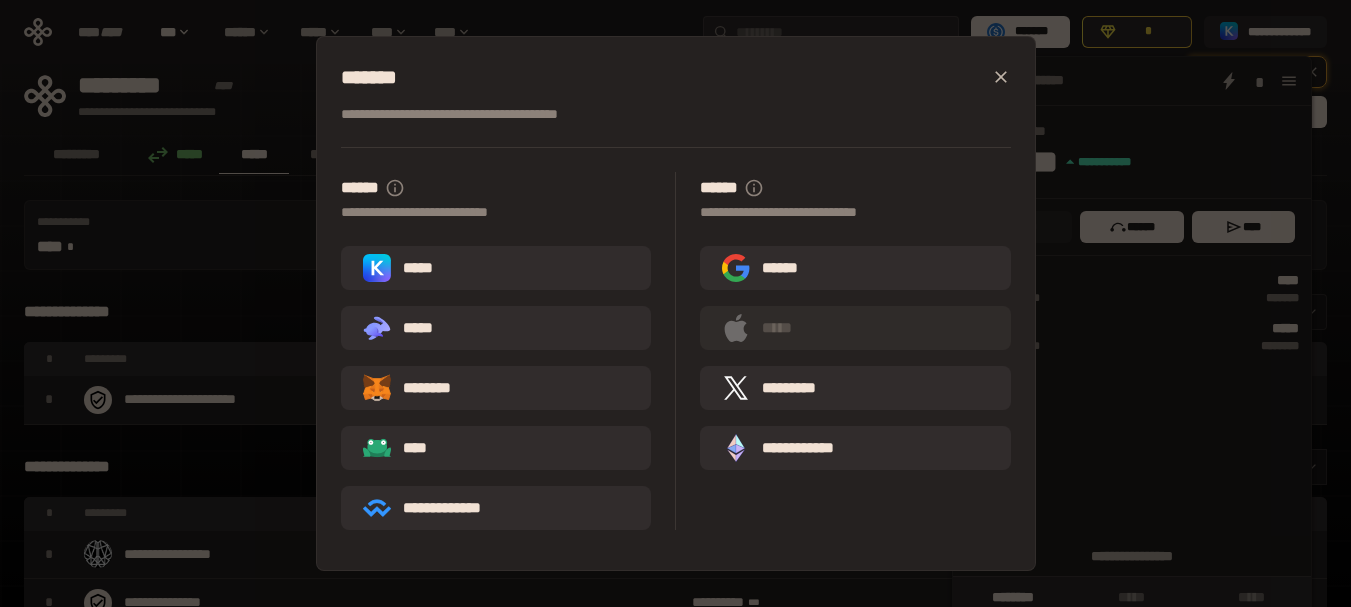 type 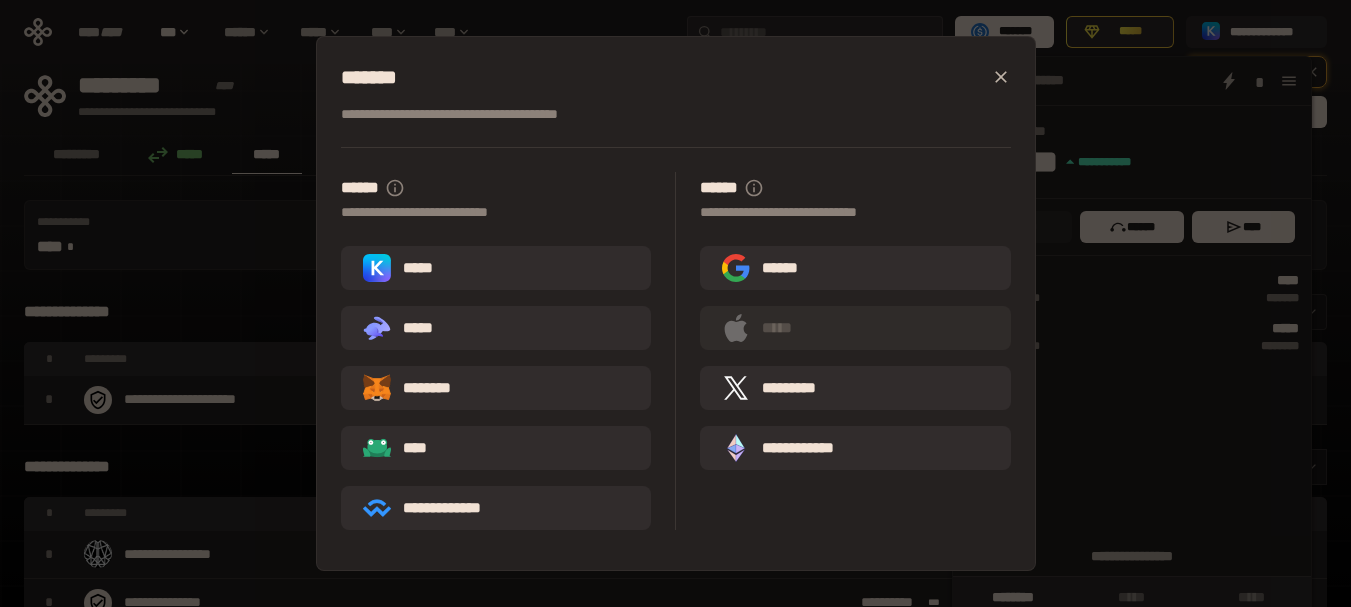 scroll, scrollTop: 1854, scrollLeft: 0, axis: vertical 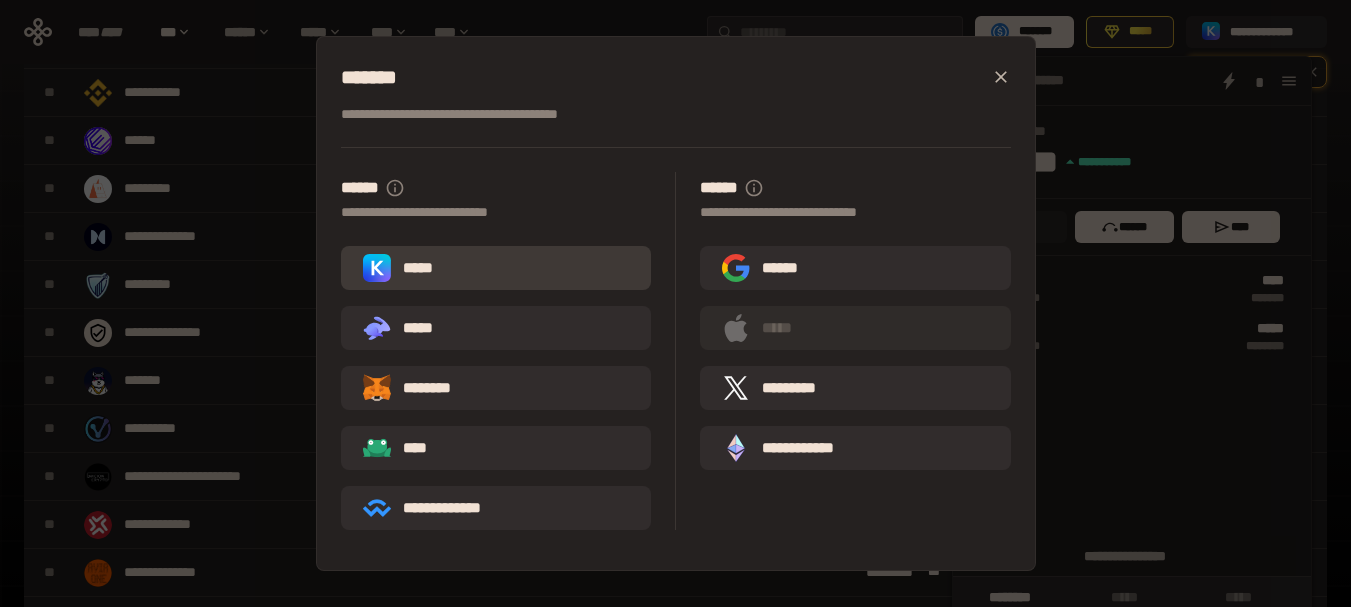 click on "*****" at bounding box center [496, 268] 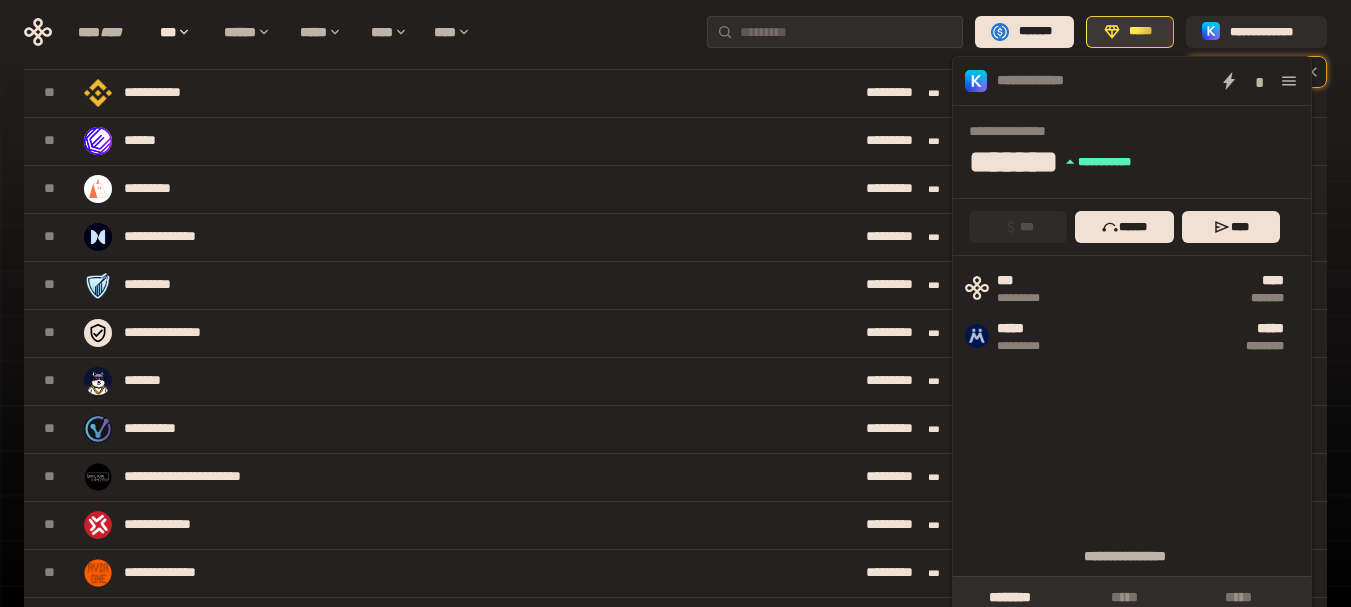 click 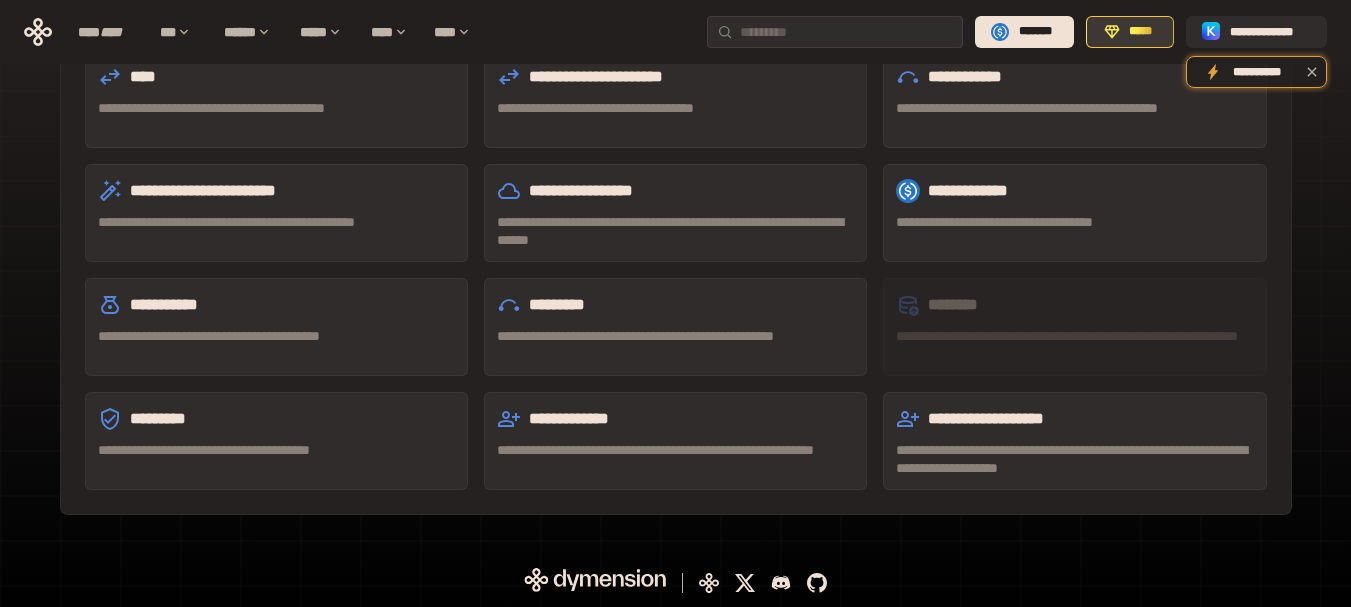 scroll, scrollTop: 681, scrollLeft: 0, axis: vertical 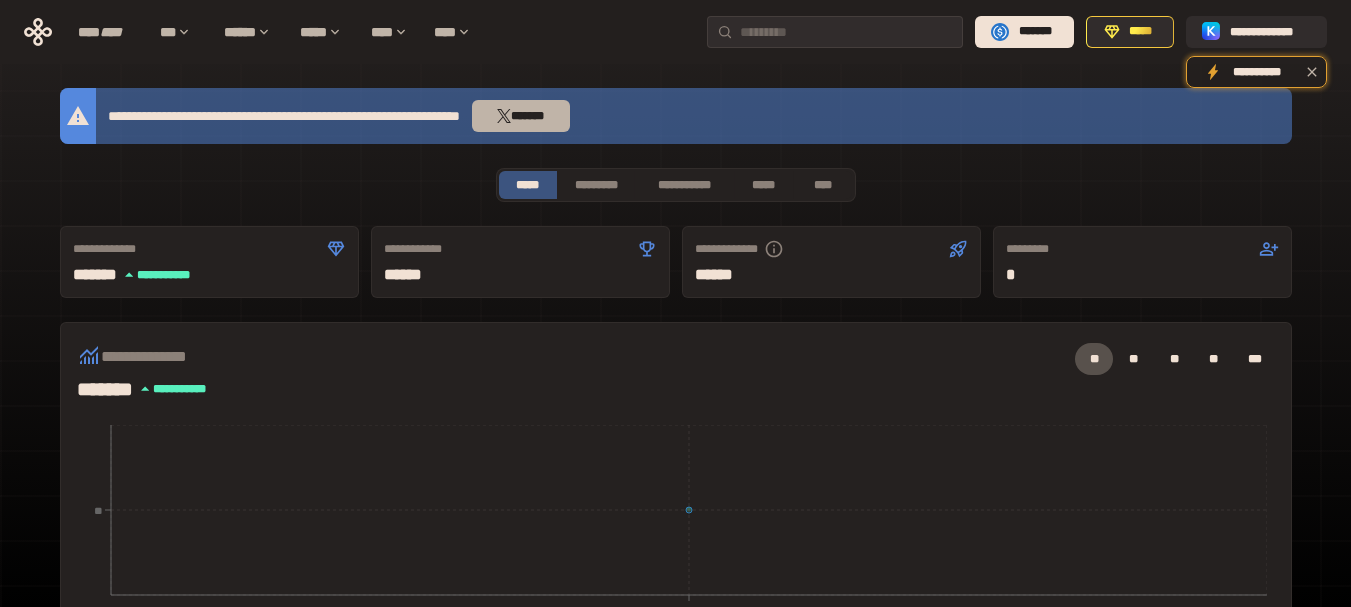 click on "*******" at bounding box center [521, 116] 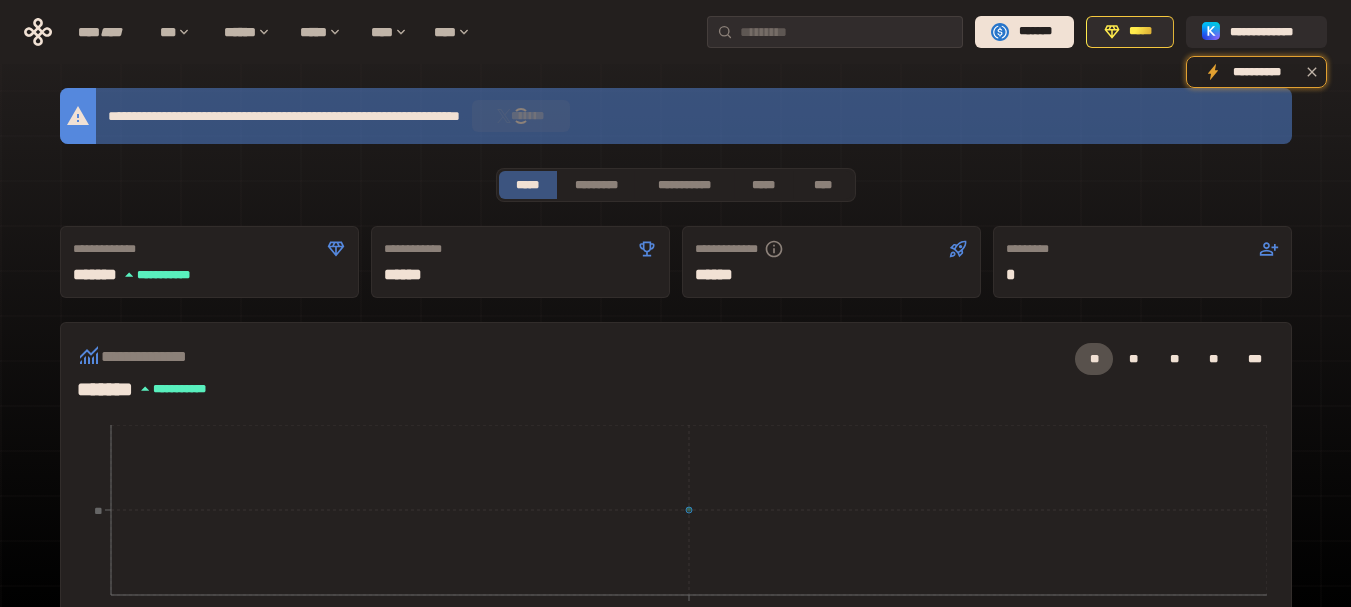 click on "**********" at bounding box center [676, 652] 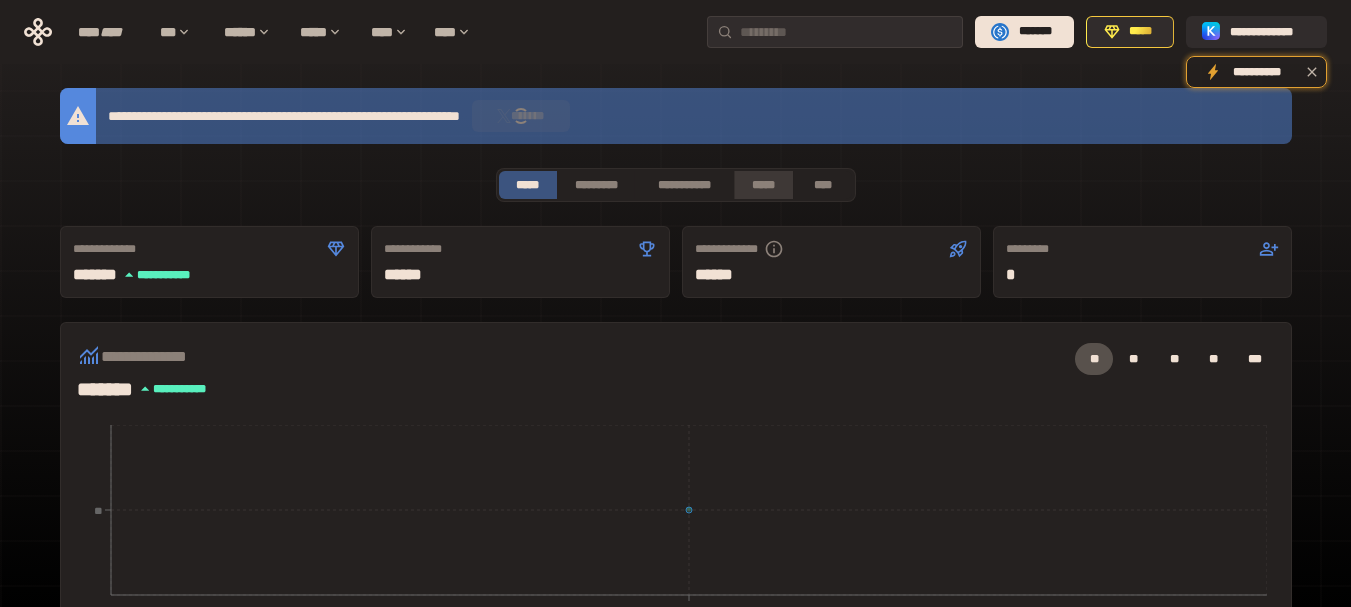 click on "*****" at bounding box center (763, 185) 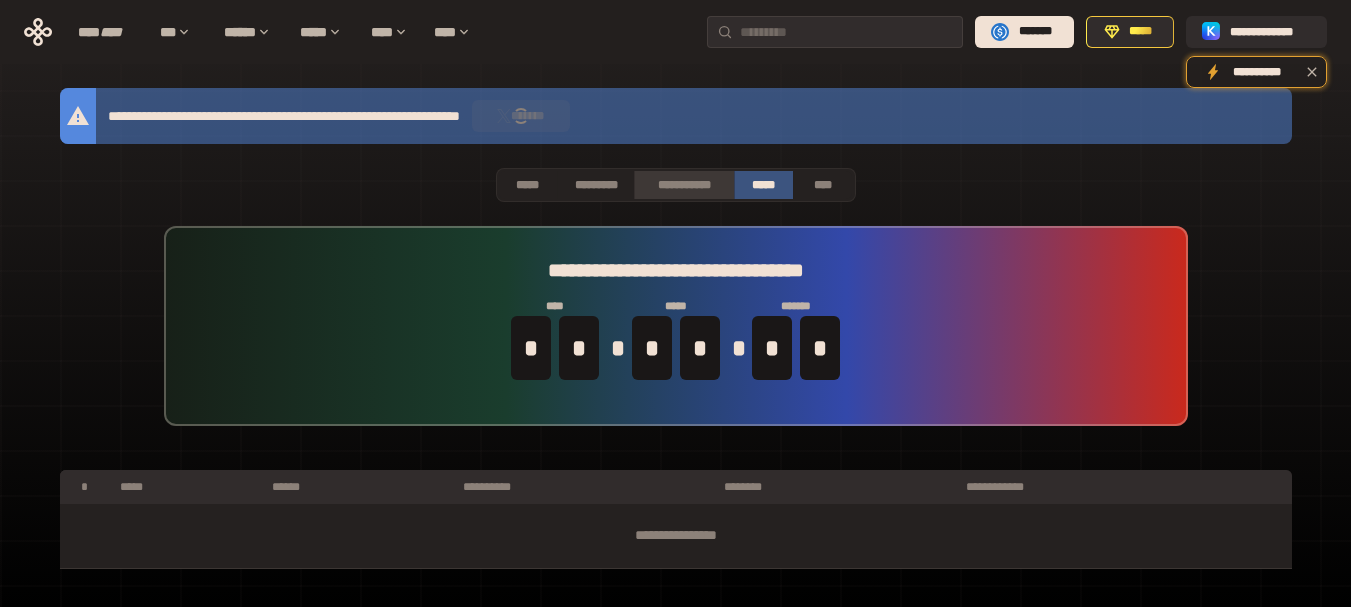 click on "**********" at bounding box center (683, 185) 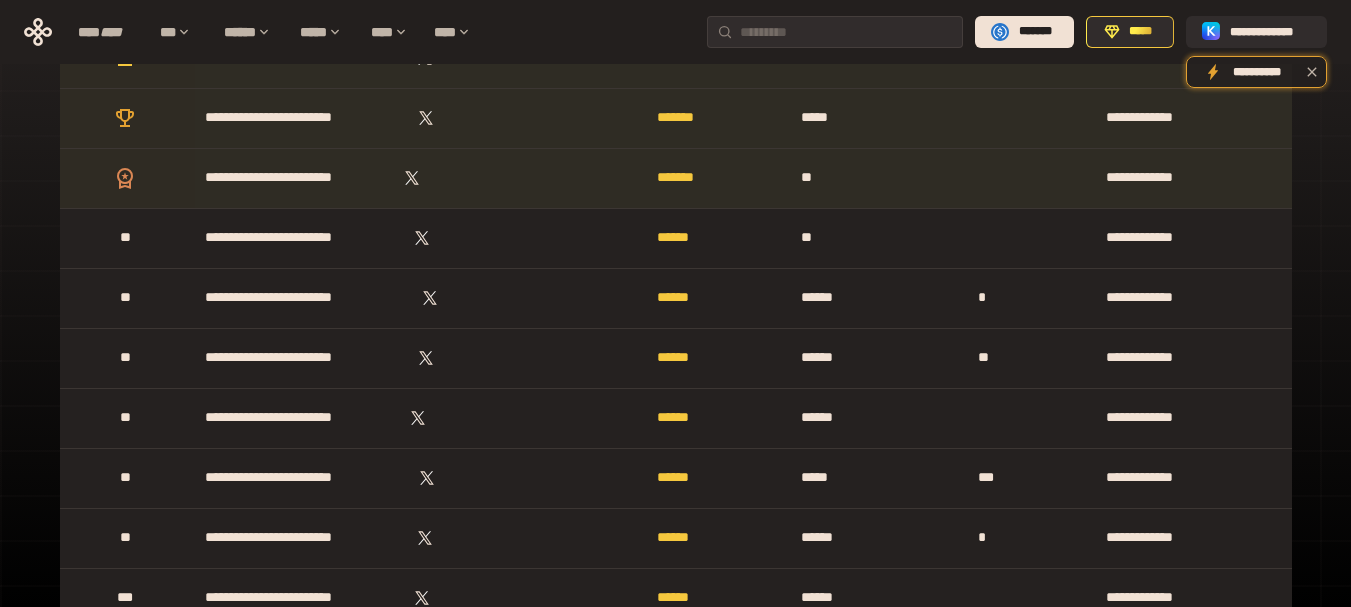 scroll, scrollTop: 0, scrollLeft: 0, axis: both 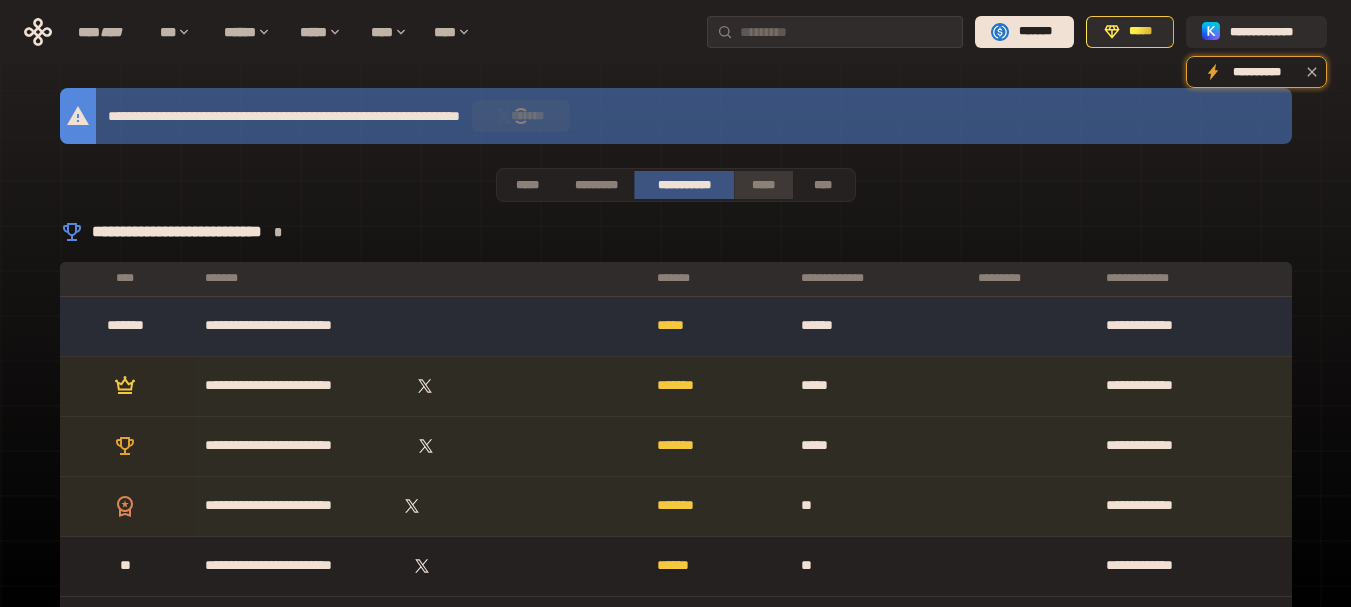 click on "*****" at bounding box center [763, 185] 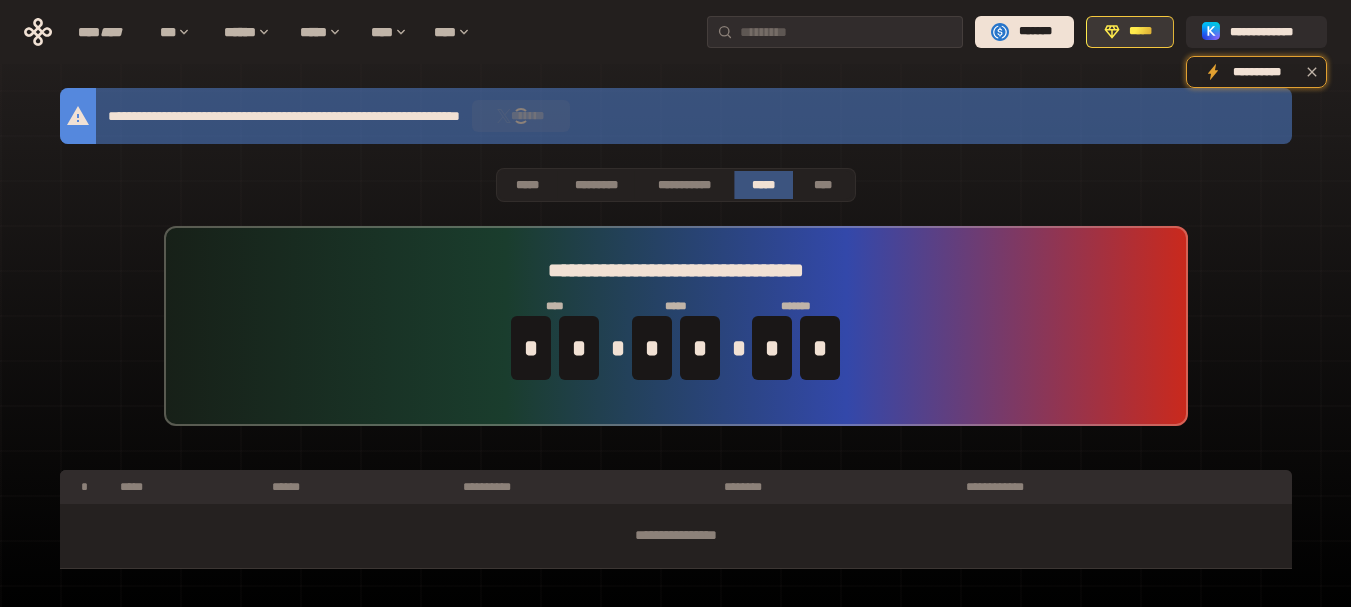 click on "*****" at bounding box center [1130, 32] 